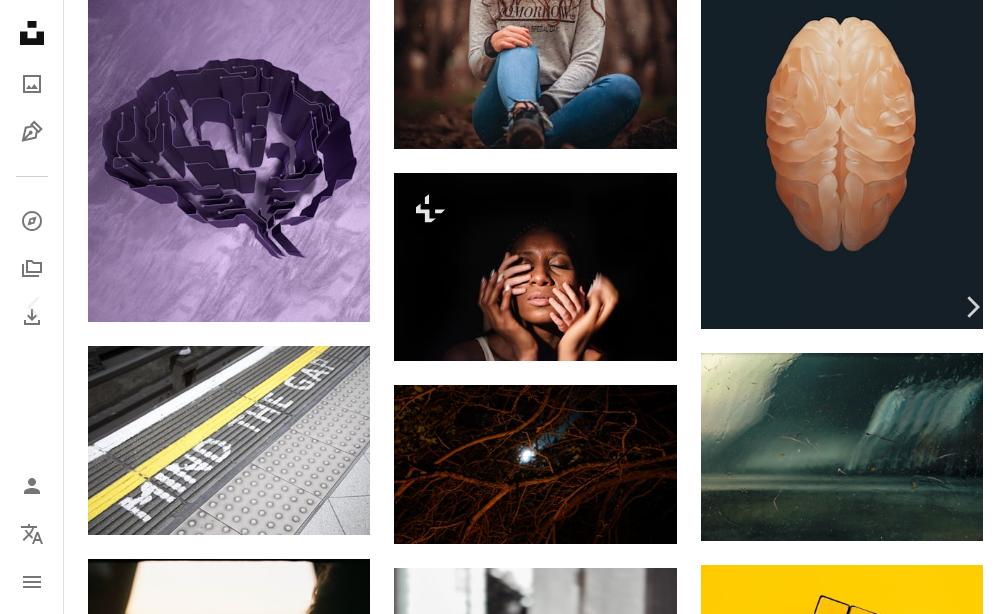 scroll, scrollTop: 14742, scrollLeft: 0, axis: vertical 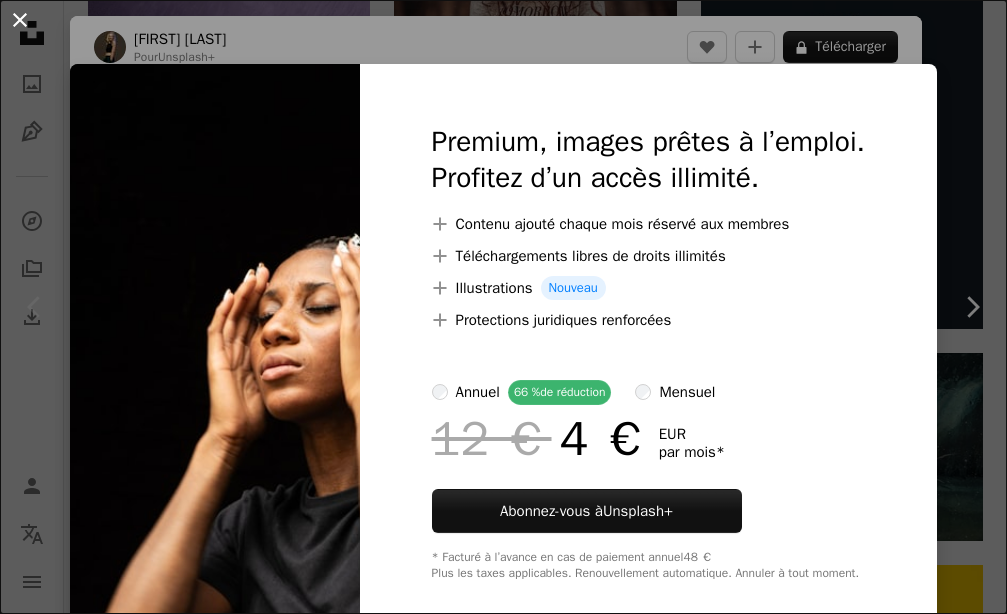 click on "An X shape" at bounding box center [20, 20] 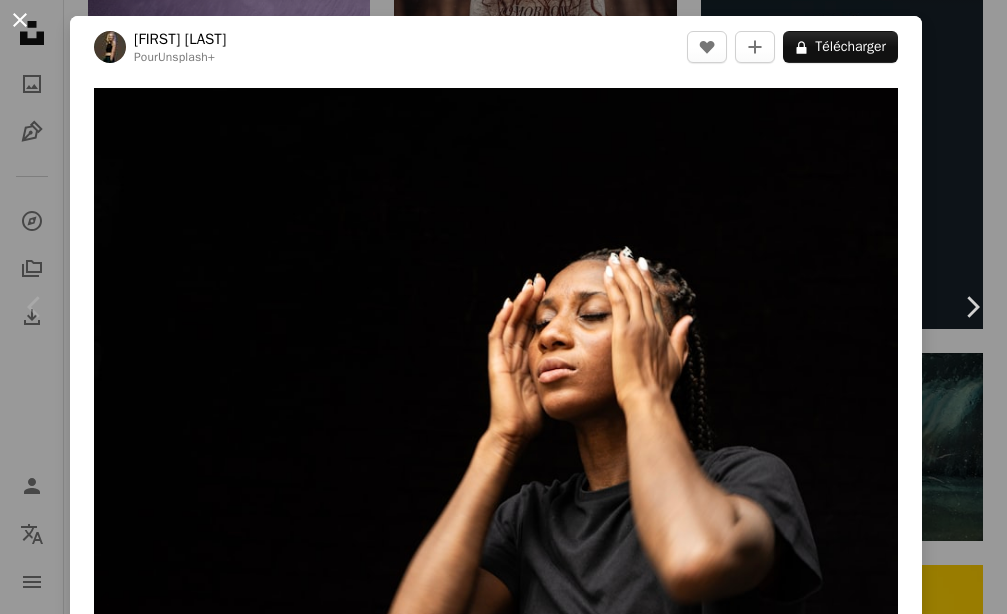 click on "An X shape" at bounding box center [20, 20] 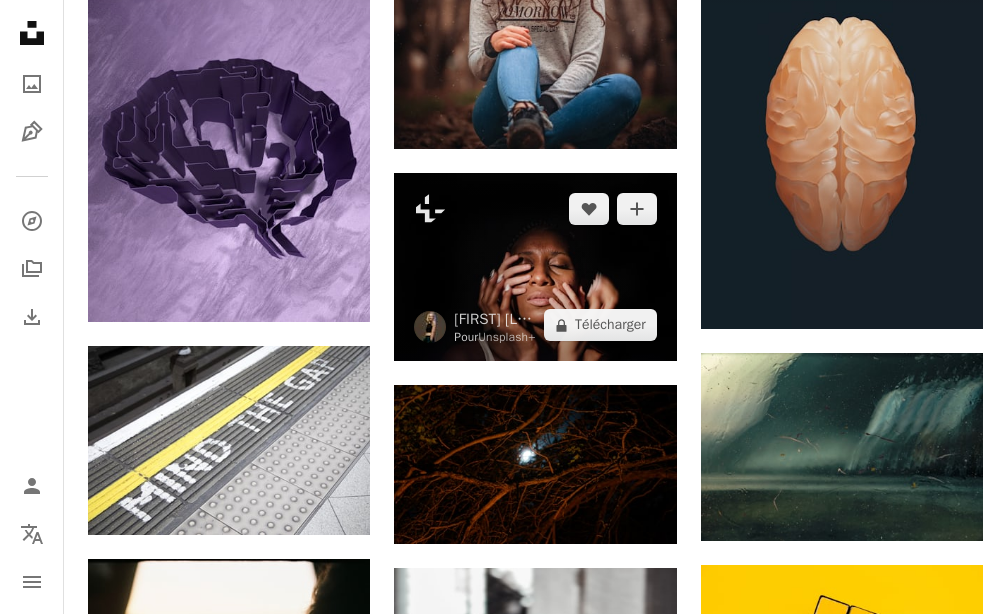 scroll, scrollTop: 14112, scrollLeft: 0, axis: vertical 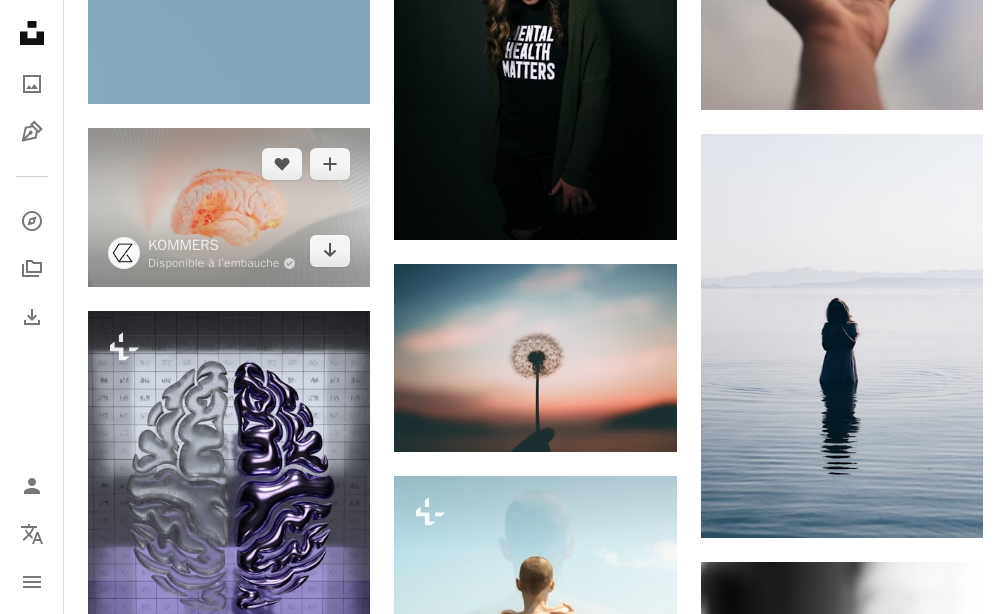 click at bounding box center (229, 207) 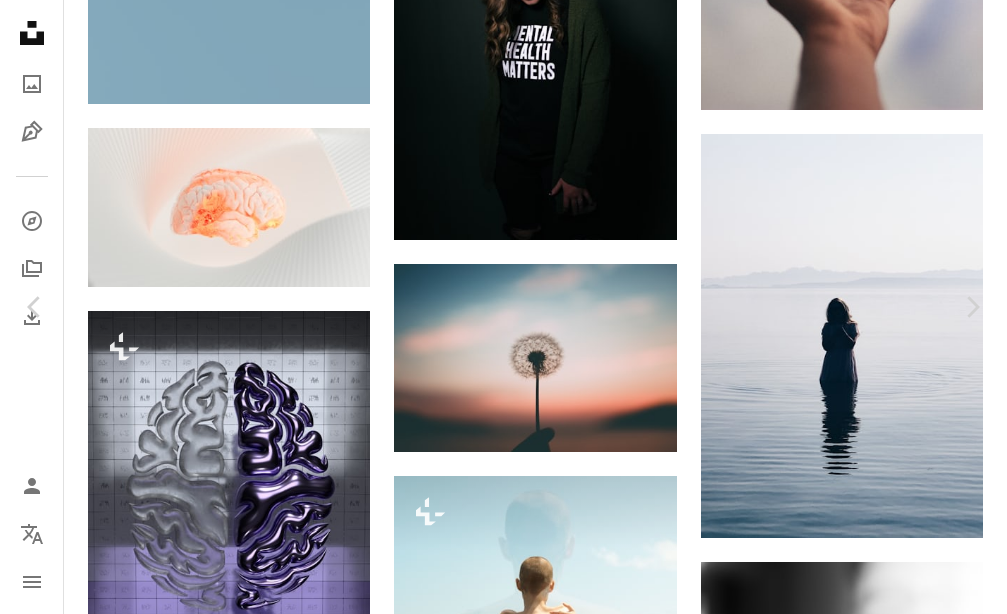 scroll, scrollTop: 240, scrollLeft: 0, axis: vertical 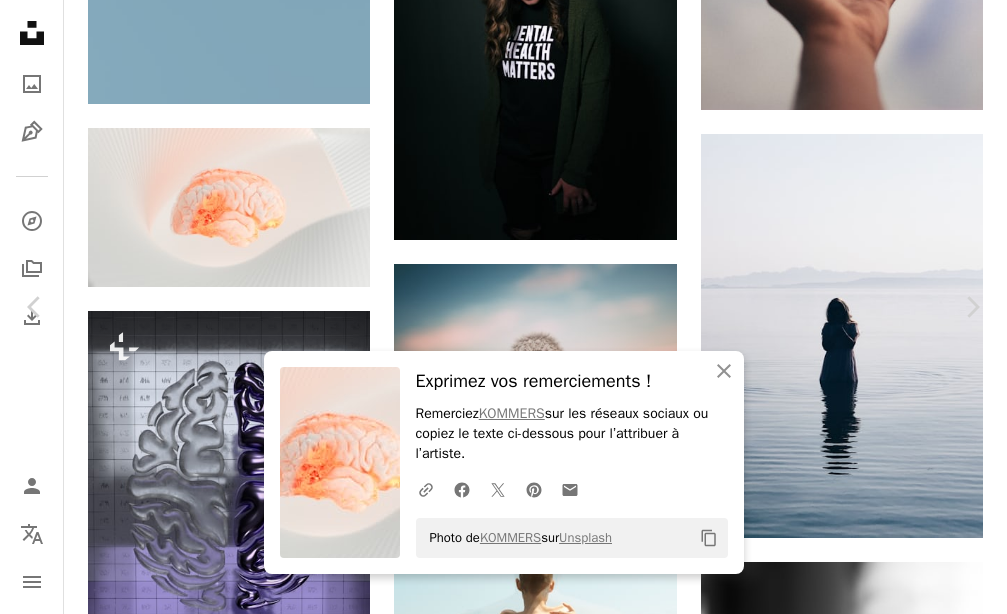 click on "An X shape" at bounding box center [20, 20] 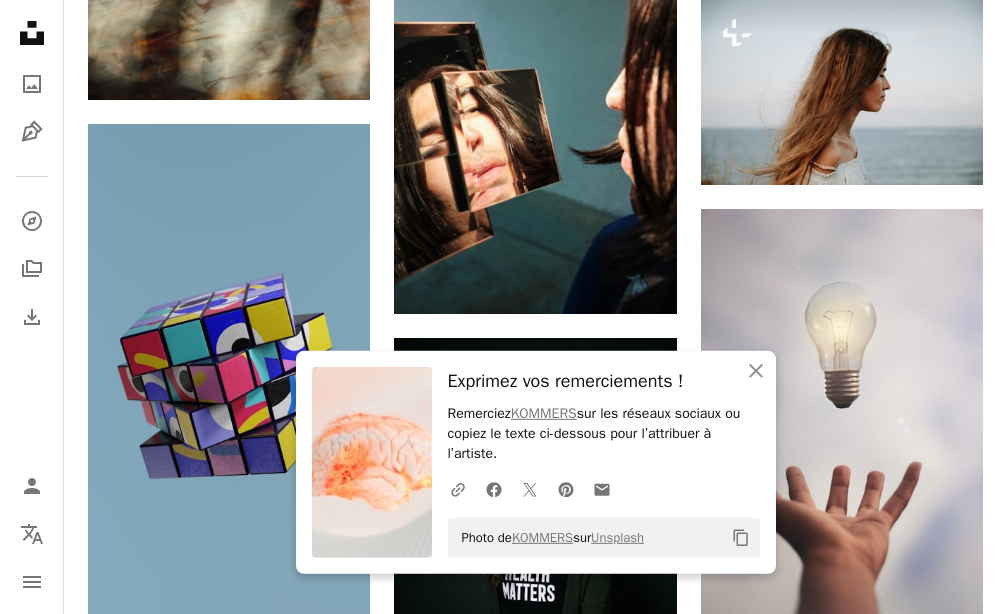 scroll, scrollTop: 4410, scrollLeft: 0, axis: vertical 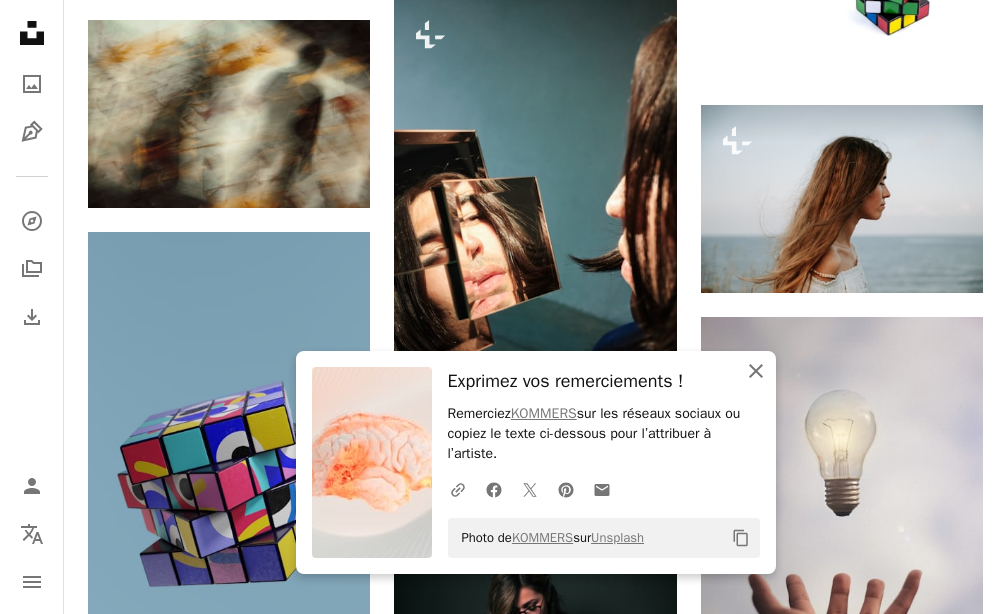 click on "An X shape" 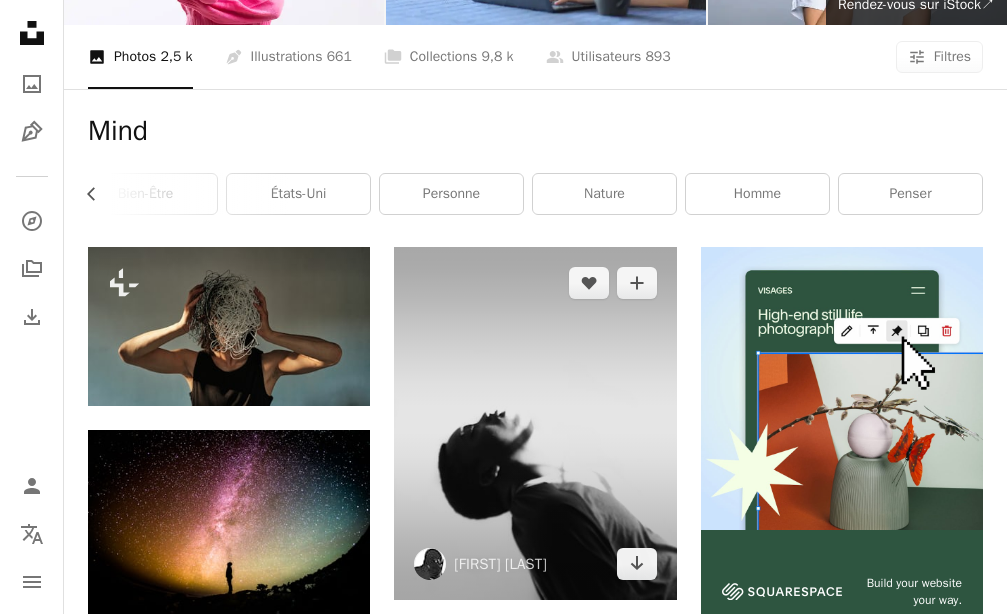 scroll, scrollTop: 0, scrollLeft: 0, axis: both 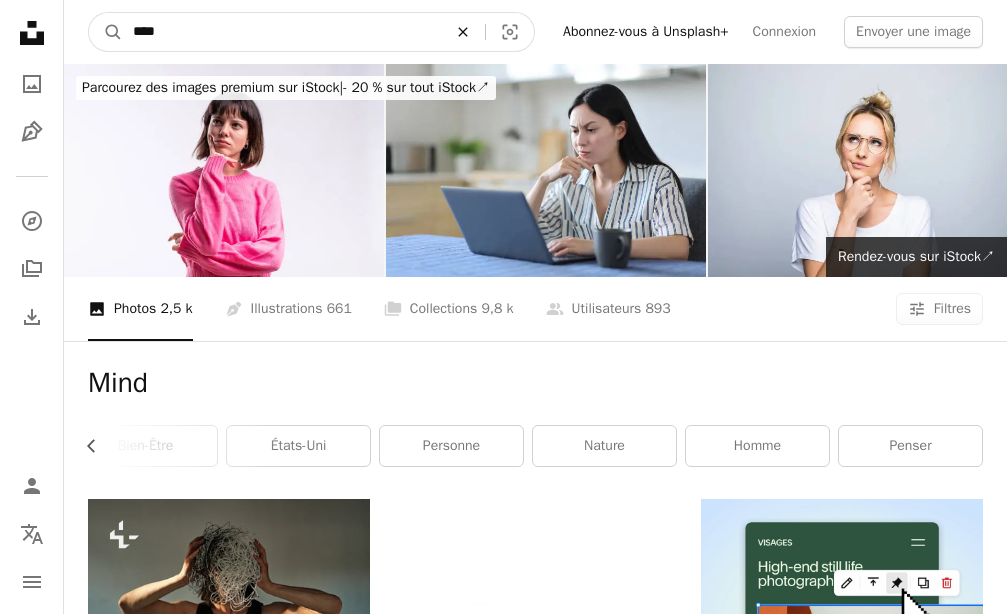 click on "An X shape" 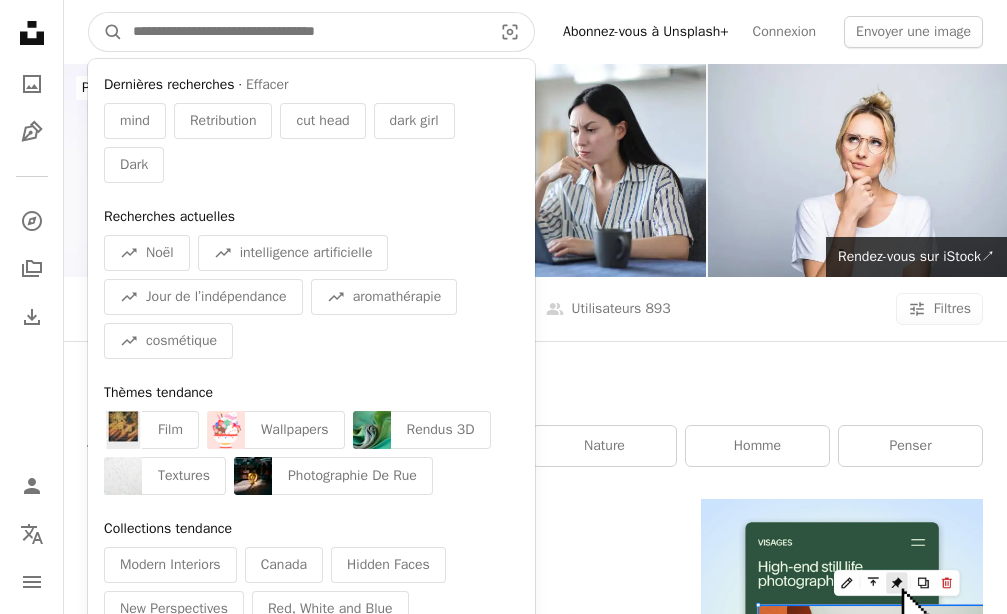 click at bounding box center (304, 32) 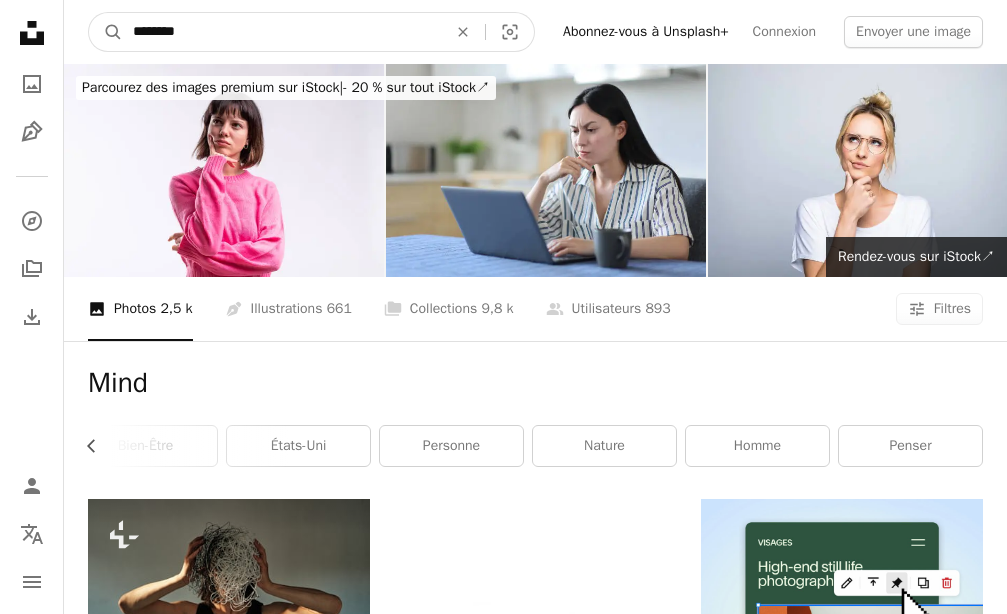 type on "********" 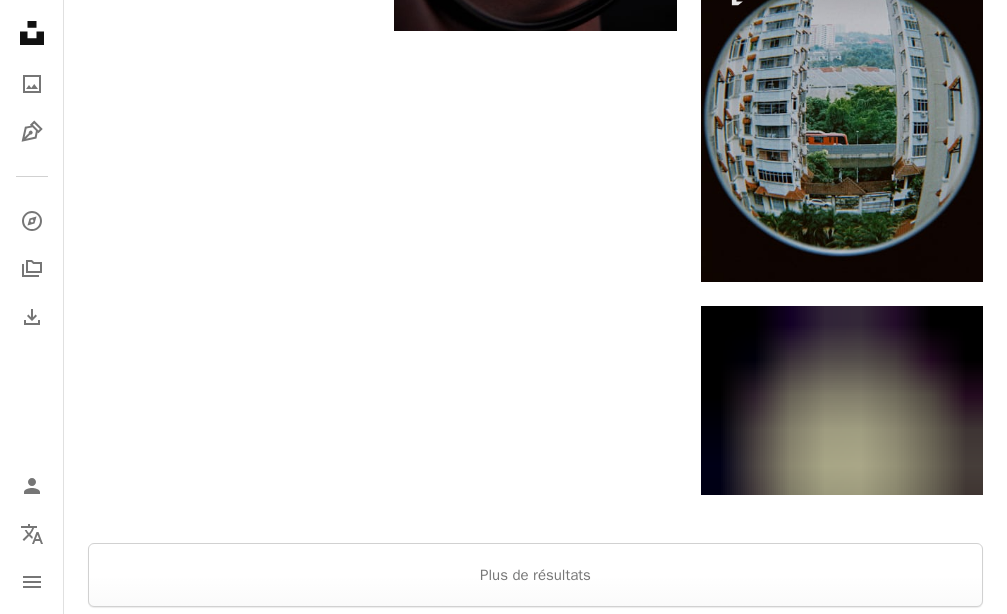 scroll, scrollTop: 2646, scrollLeft: 0, axis: vertical 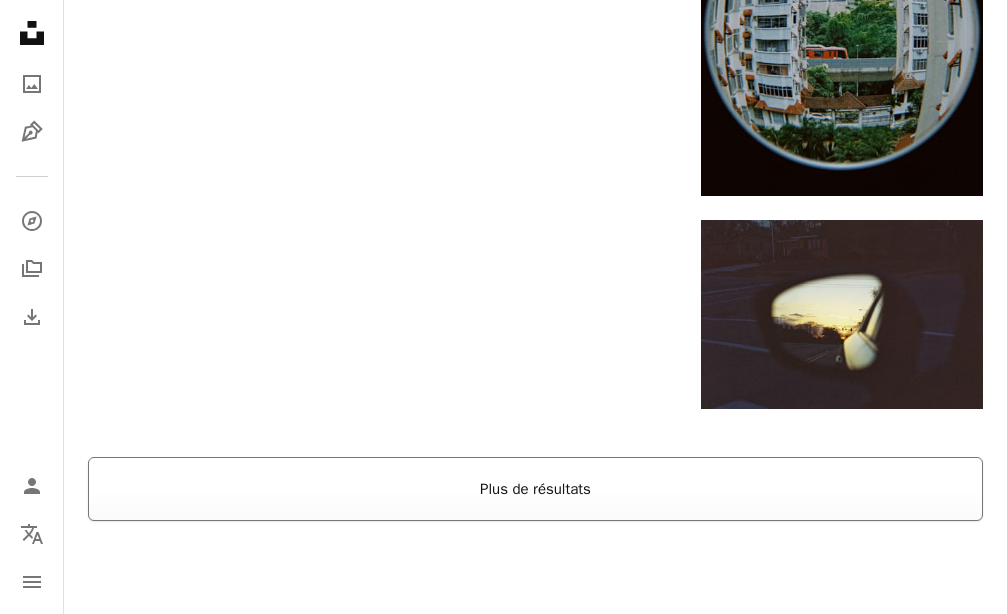 click on "Plus de résultats" at bounding box center [535, 489] 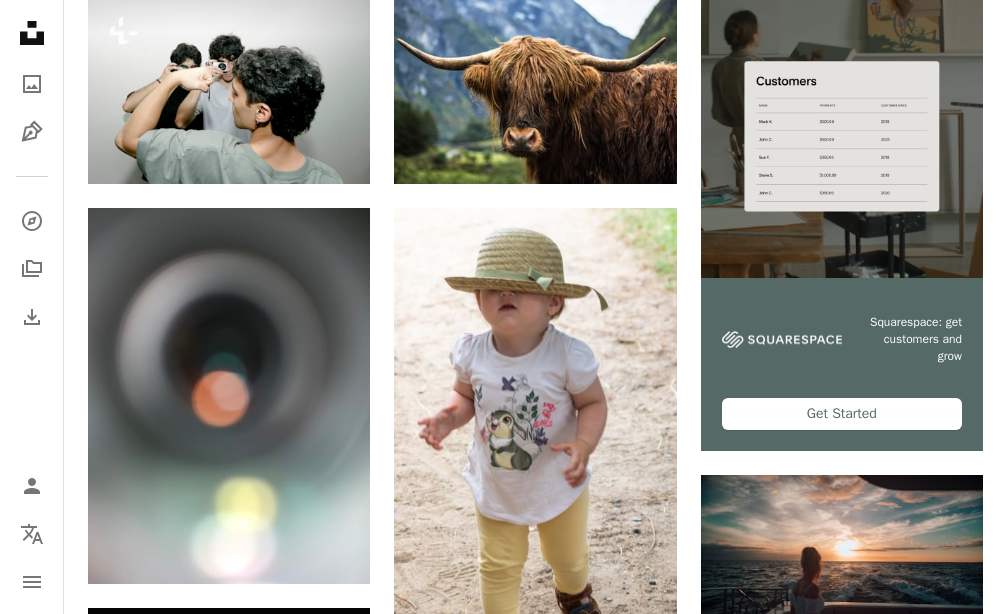 scroll, scrollTop: 0, scrollLeft: 0, axis: both 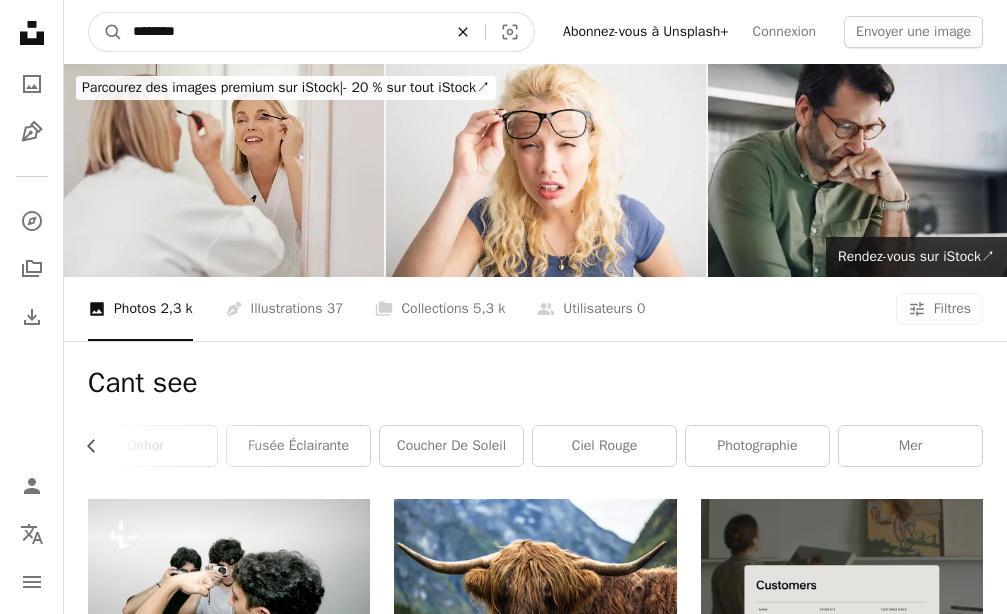 click on "An X shape" 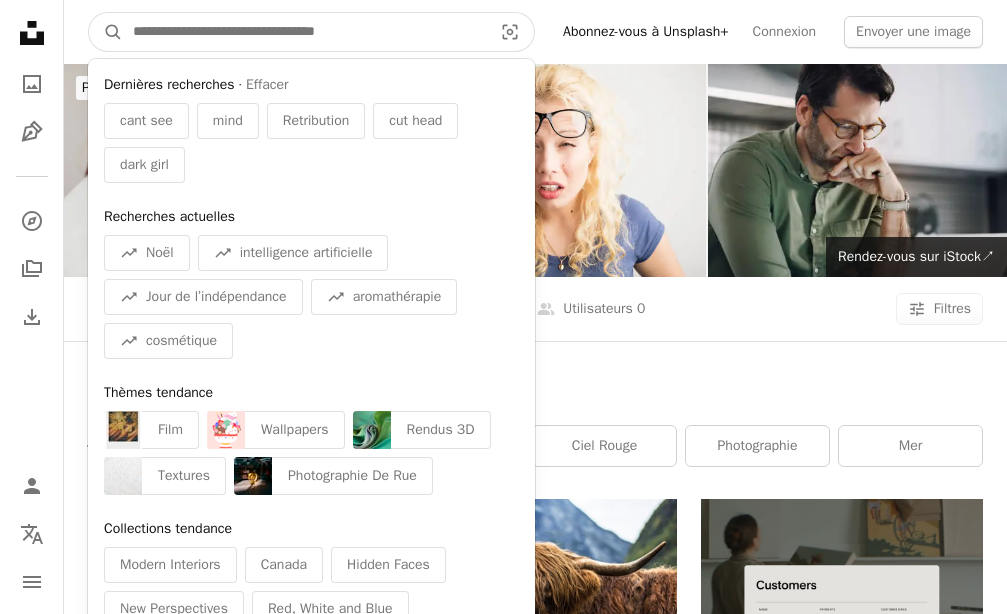 click at bounding box center (304, 32) 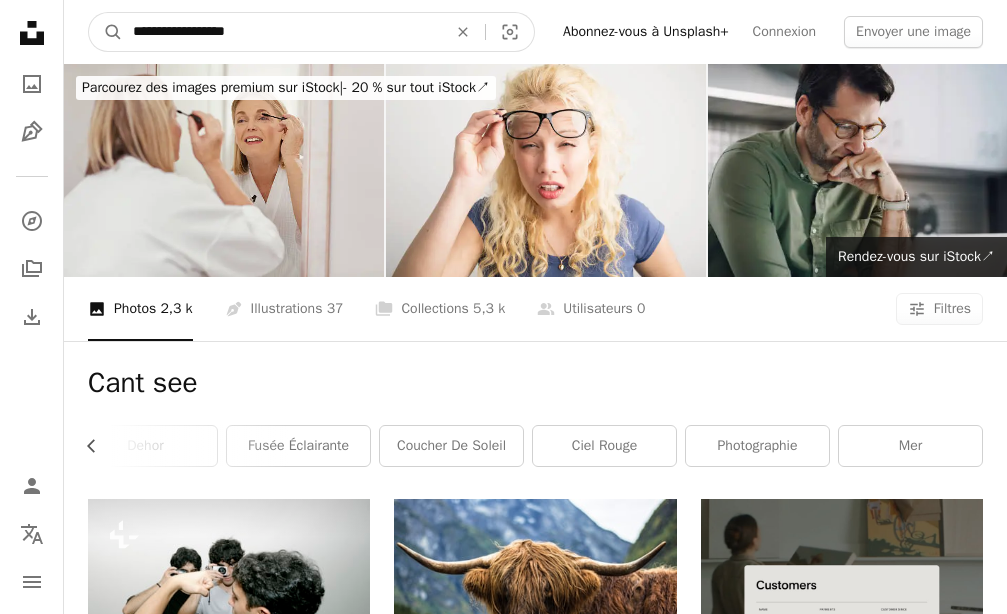 type on "**********" 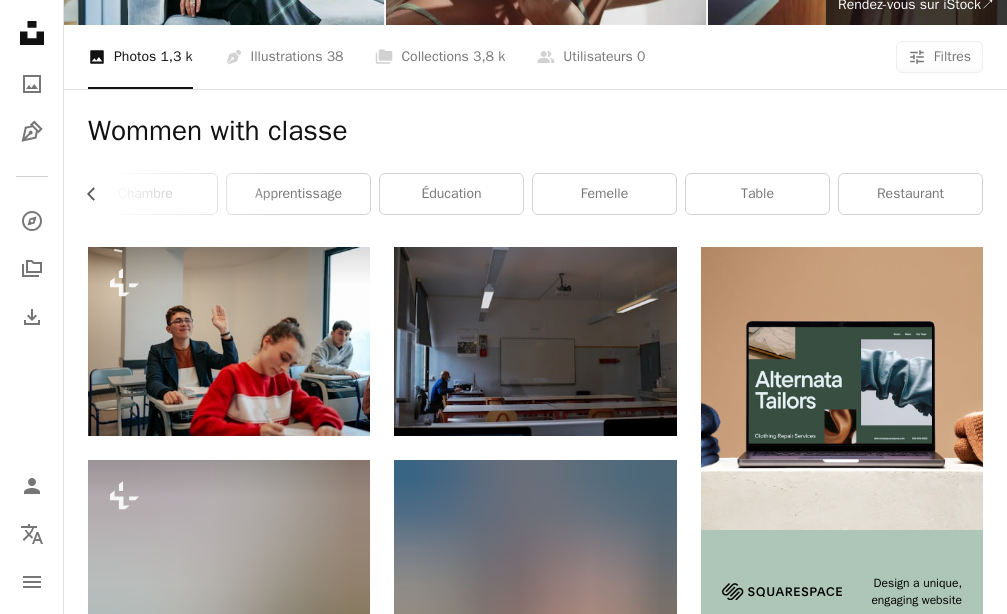 scroll, scrollTop: 0, scrollLeft: 0, axis: both 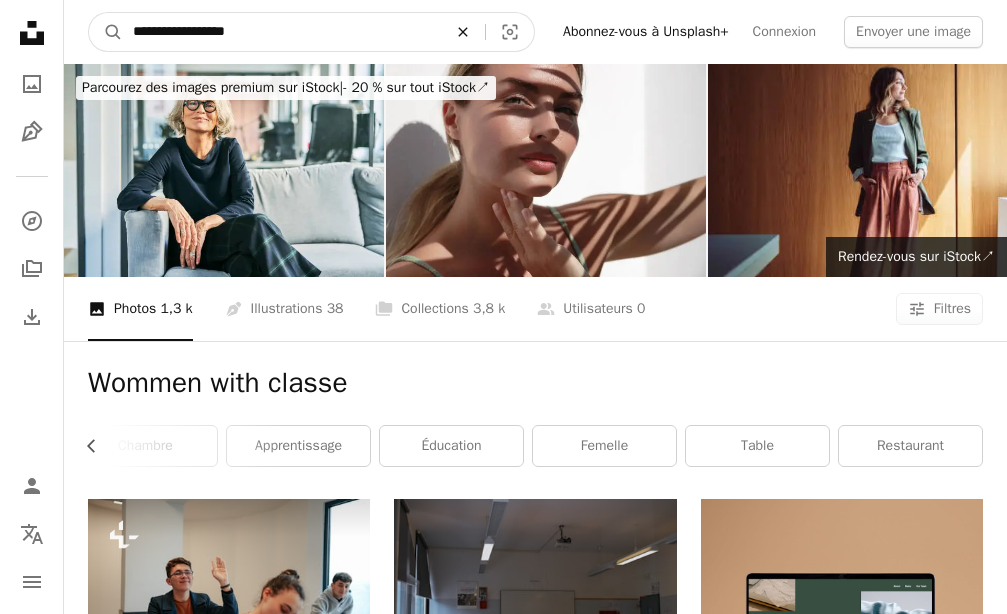 click 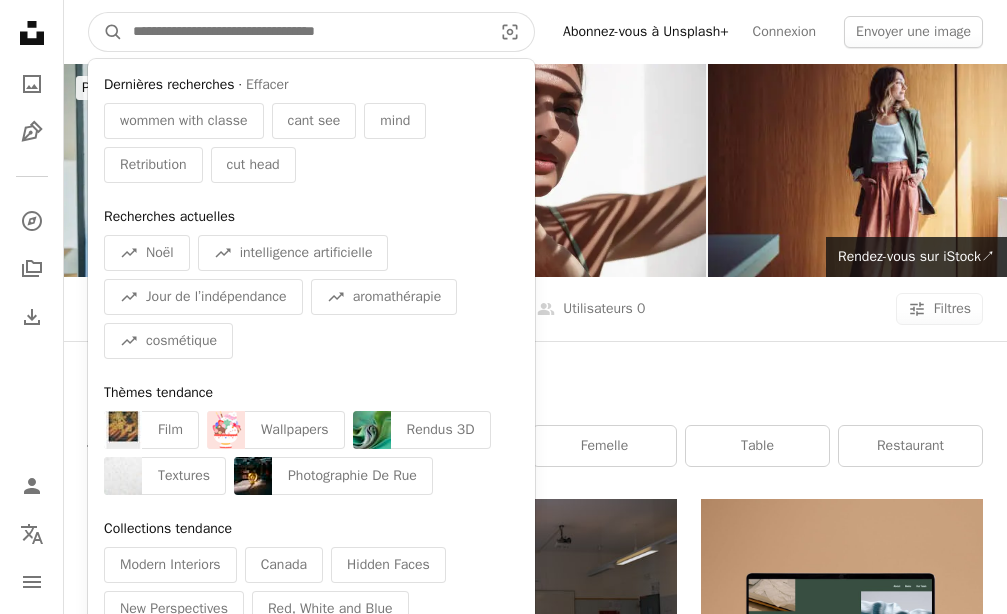 paste on "**********" 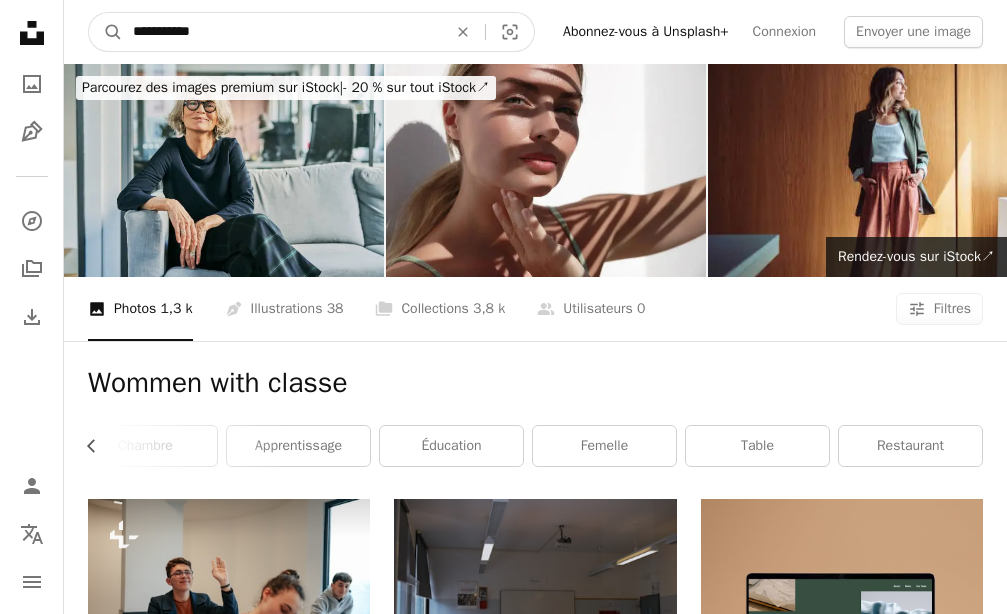 type on "**********" 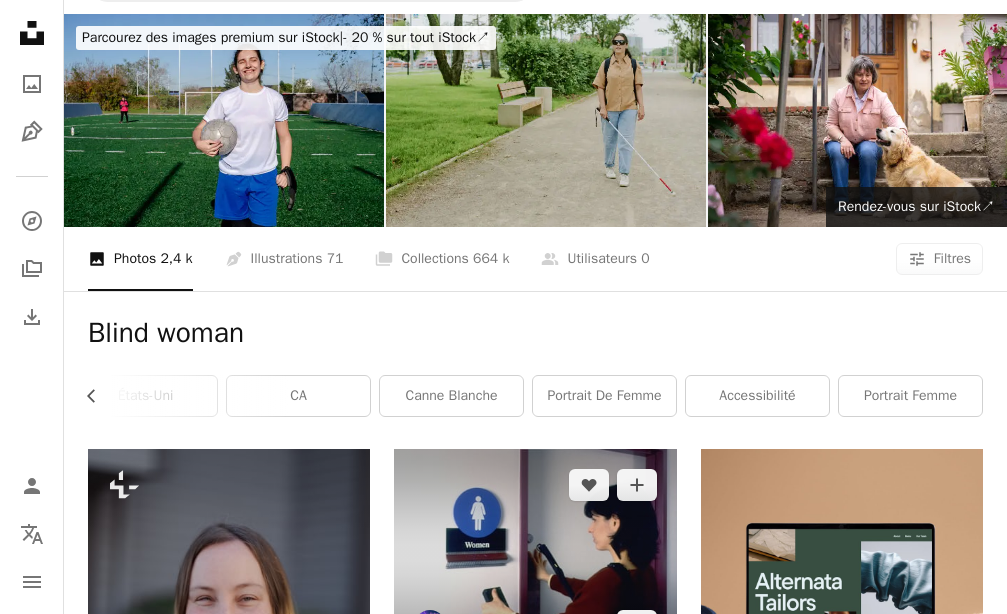 scroll, scrollTop: 0, scrollLeft: 0, axis: both 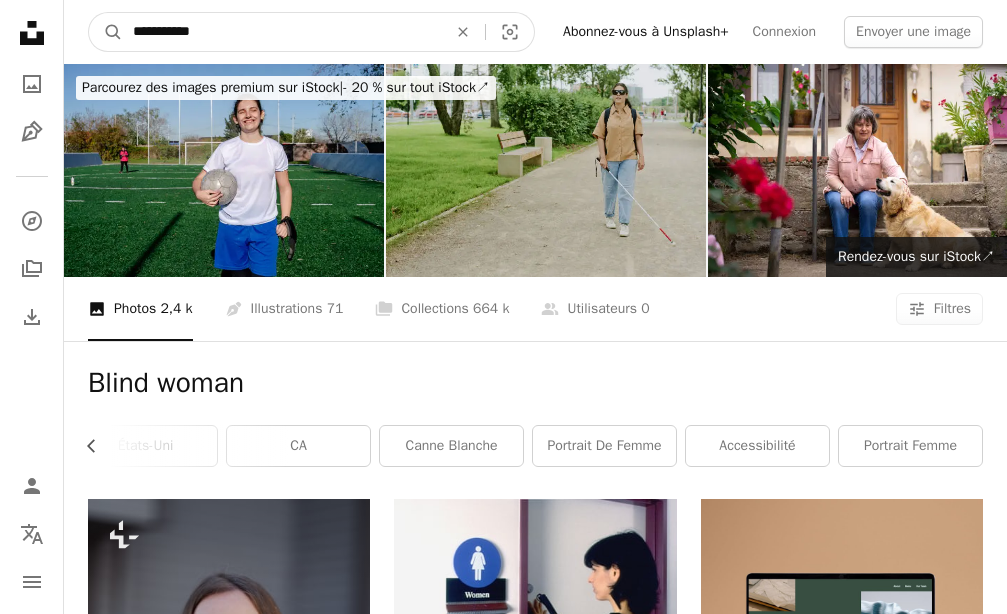 drag, startPoint x: 216, startPoint y: 32, endPoint x: 171, endPoint y: 44, distance: 46.572525 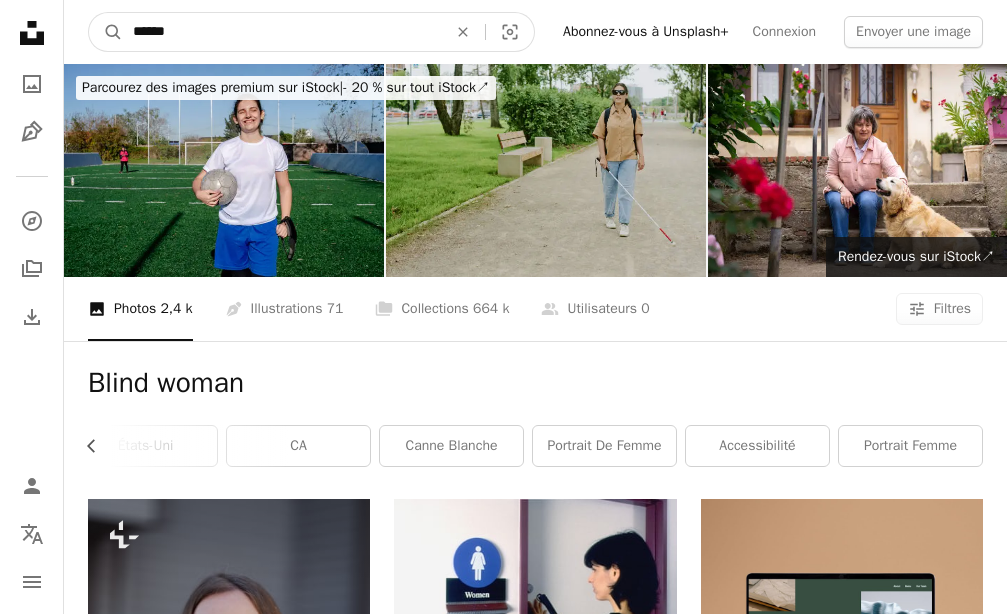 type on "*****" 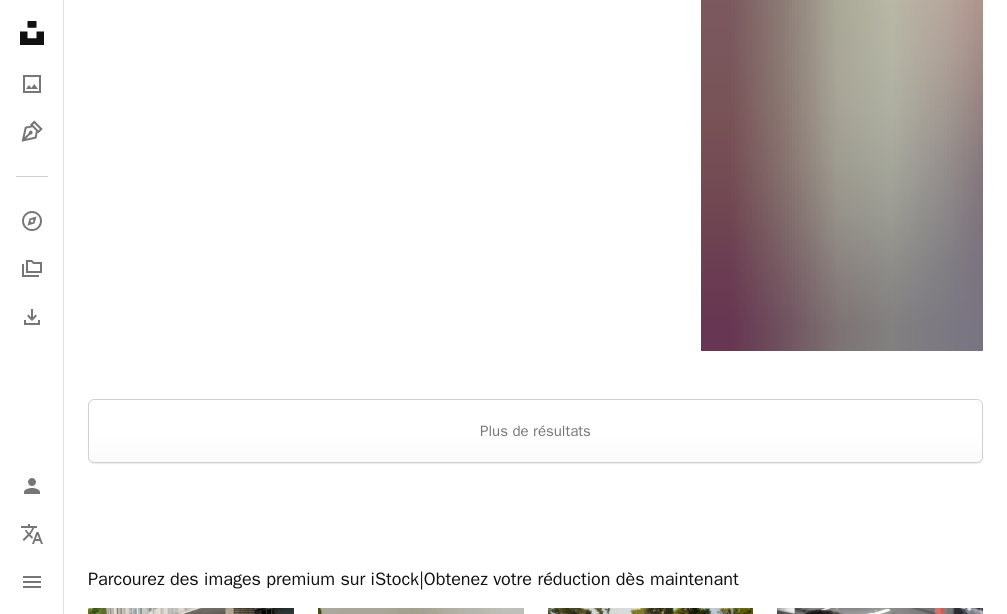 scroll, scrollTop: 2898, scrollLeft: 0, axis: vertical 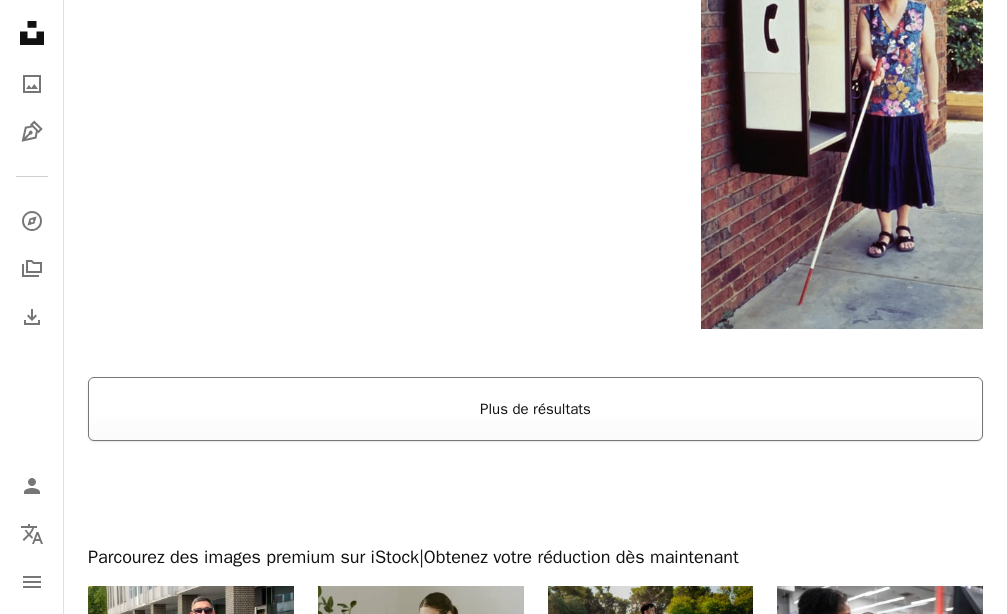 click on "Plus de résultats" at bounding box center (535, 409) 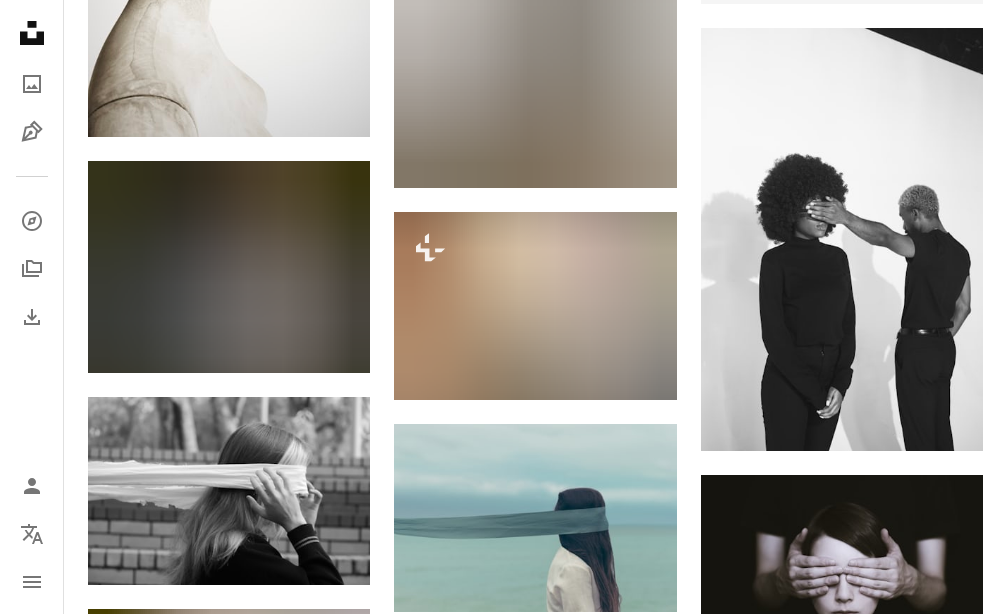 scroll, scrollTop: 940, scrollLeft: 0, axis: vertical 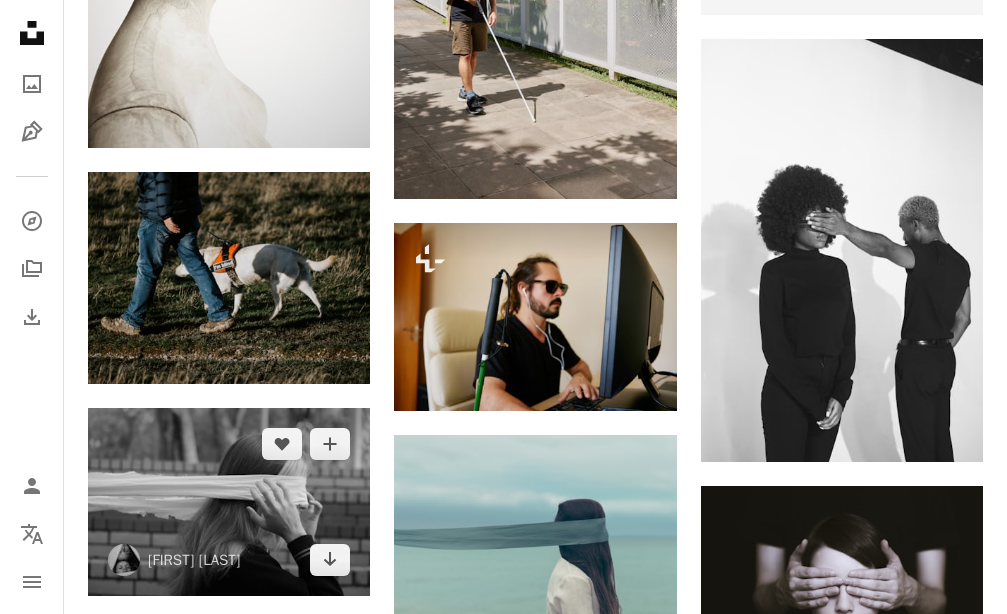 click at bounding box center [229, 502] 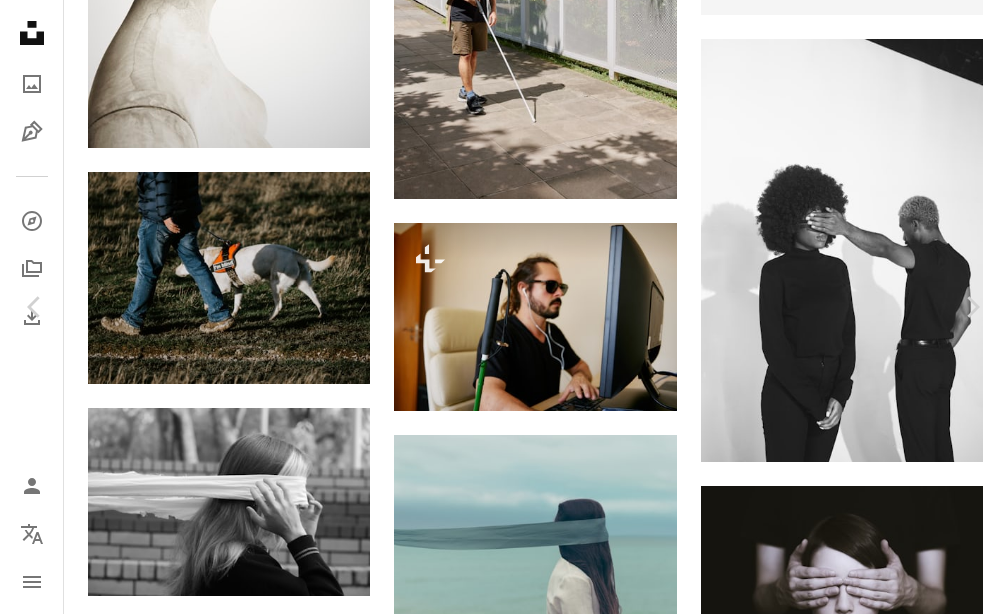 scroll, scrollTop: 240, scrollLeft: 0, axis: vertical 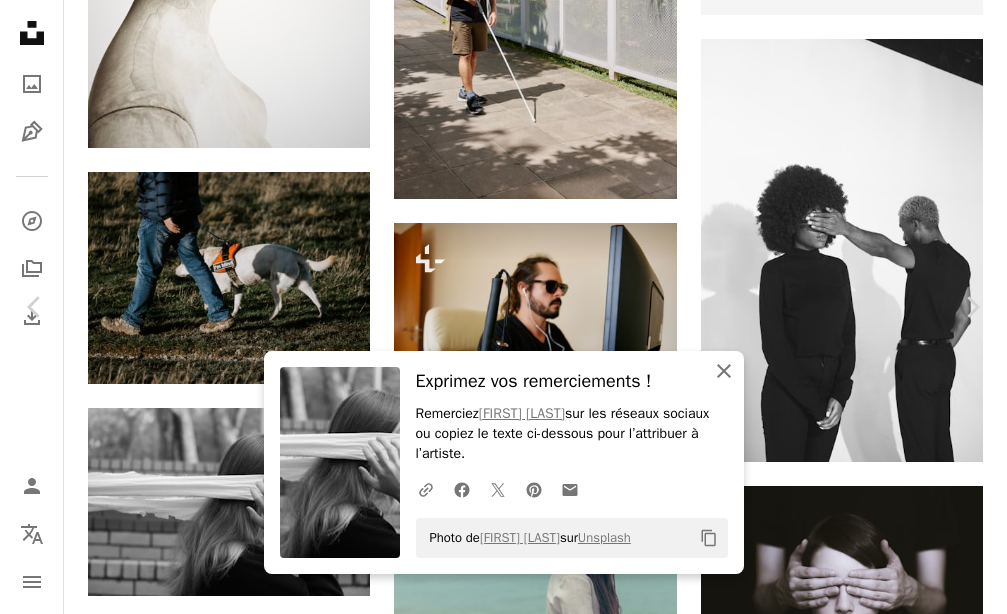 click on "An X shape" 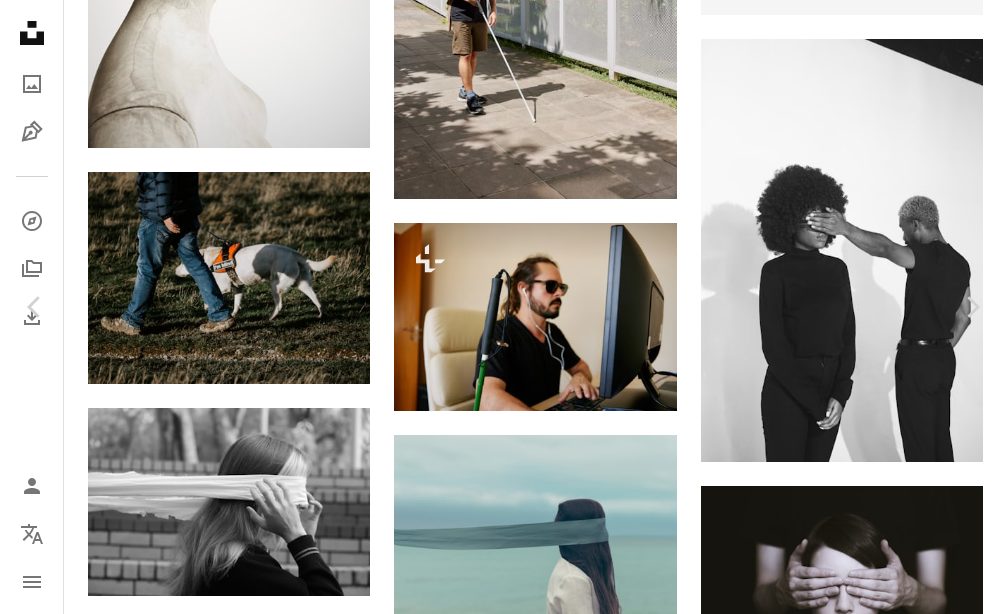 scroll, scrollTop: 2760, scrollLeft: 0, axis: vertical 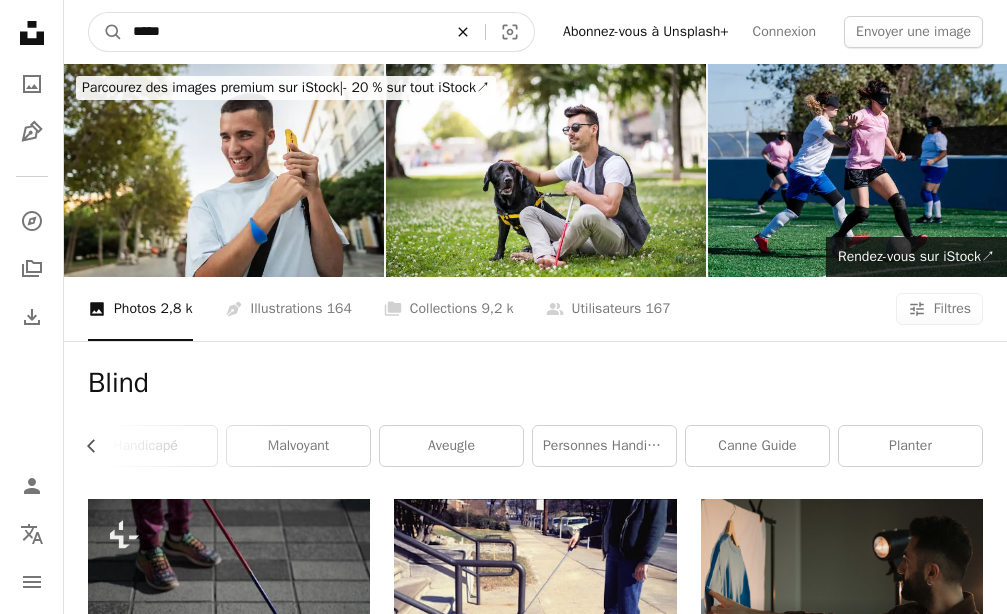 click on "An X shape" 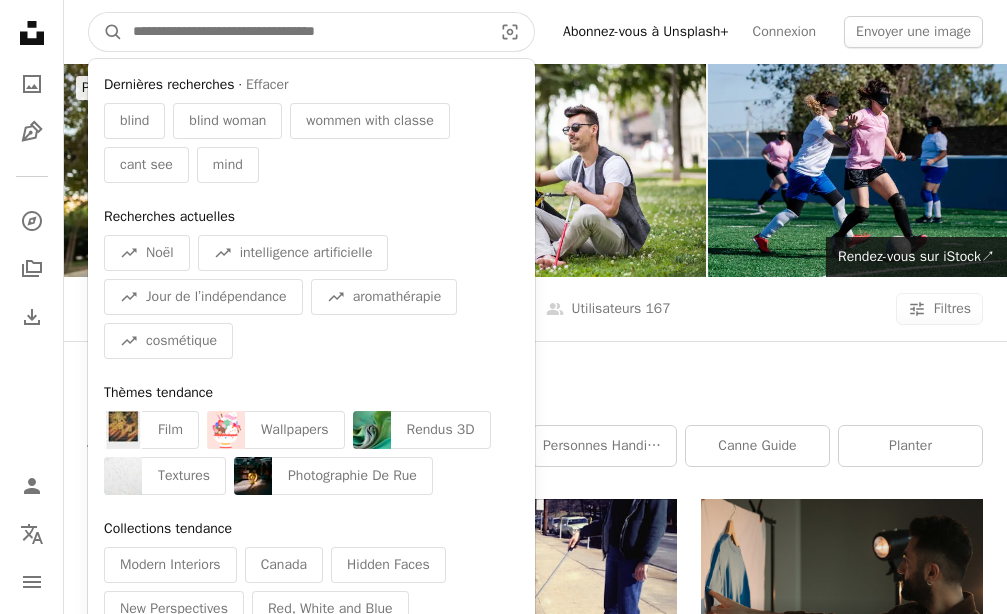 click at bounding box center (304, 32) 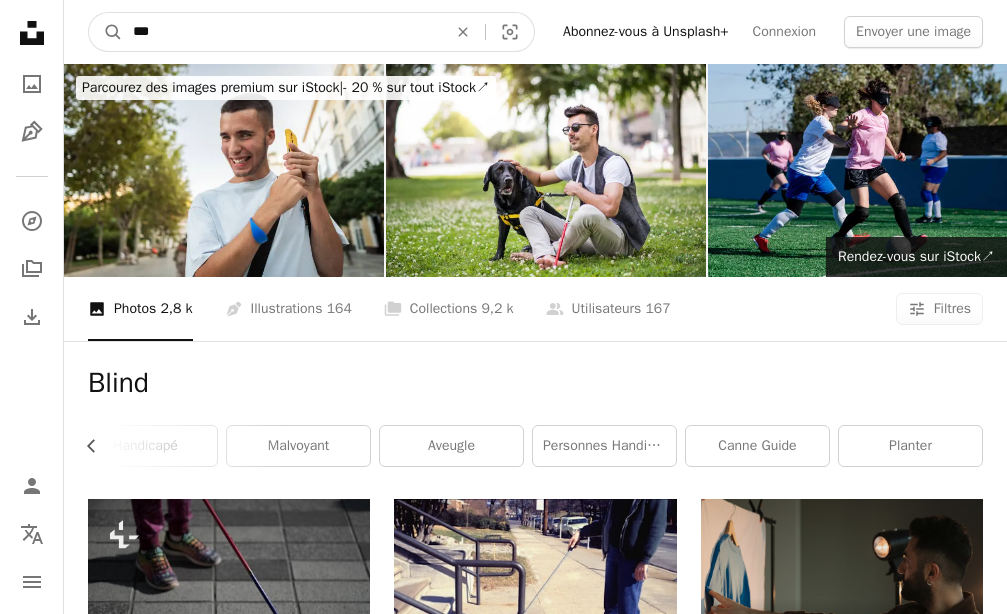 type on "***" 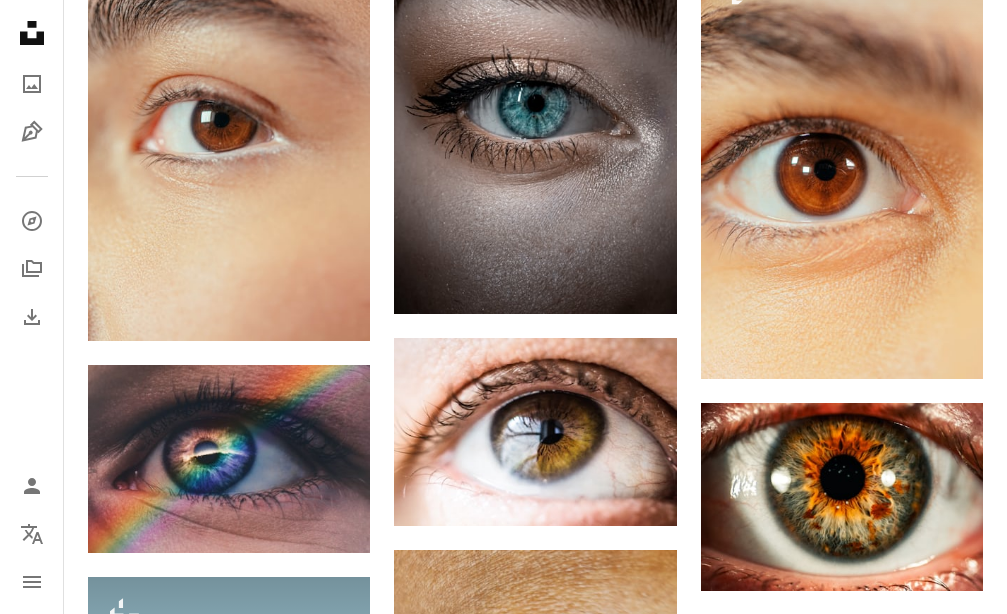 scroll, scrollTop: 1386, scrollLeft: 0, axis: vertical 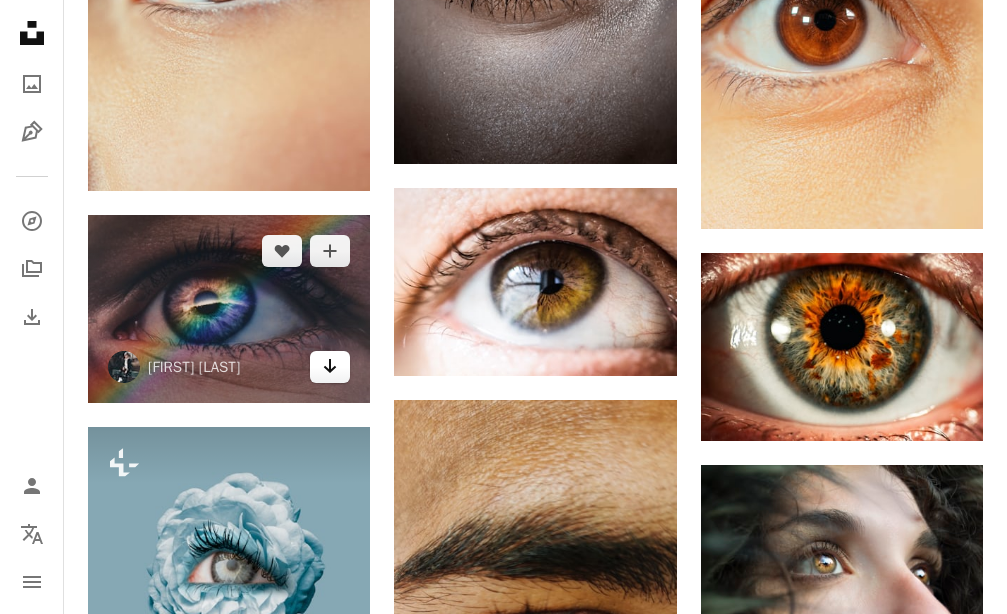 click 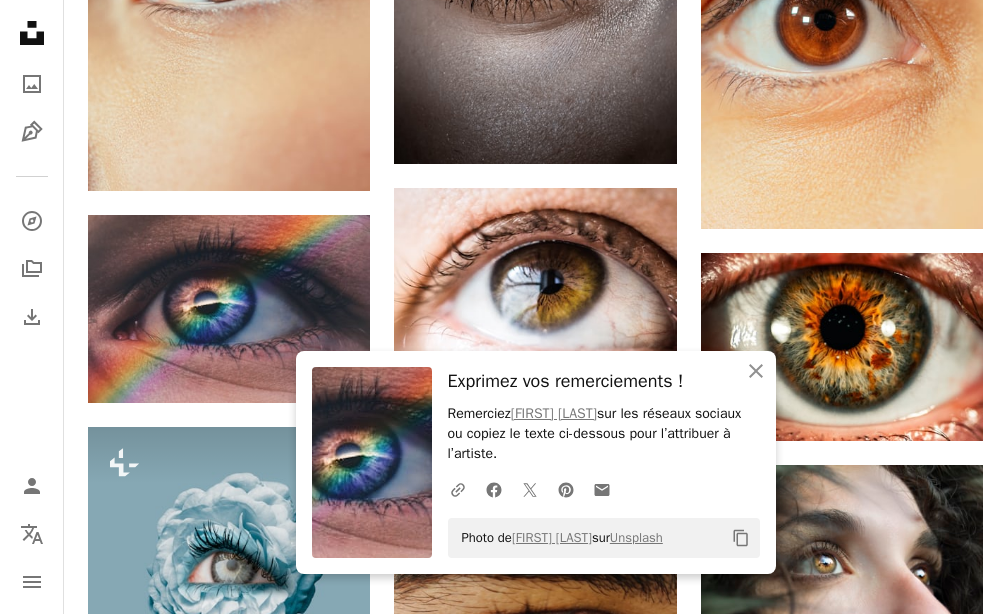 scroll, scrollTop: 882, scrollLeft: 0, axis: vertical 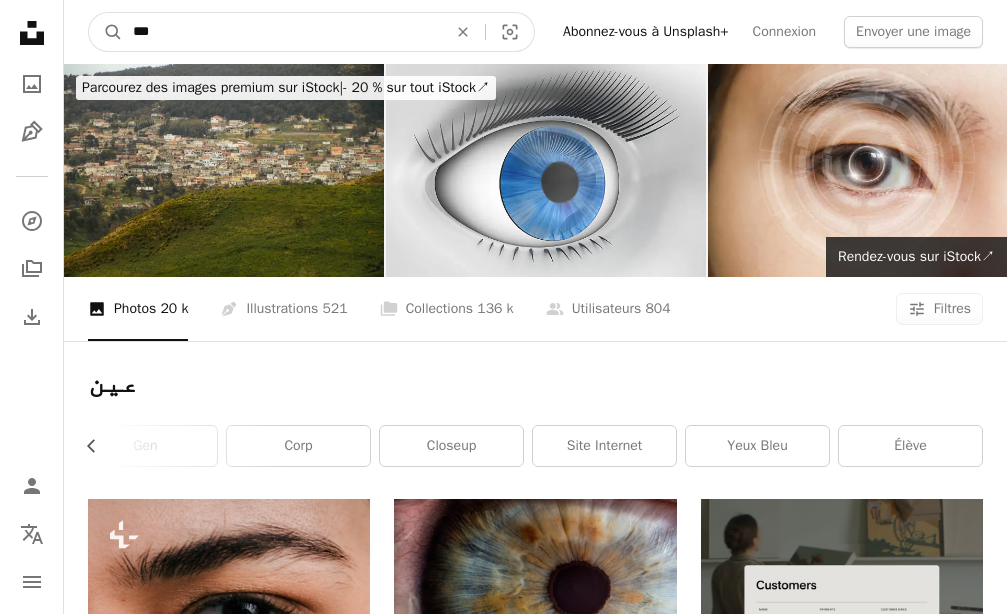 click on "An X shape" 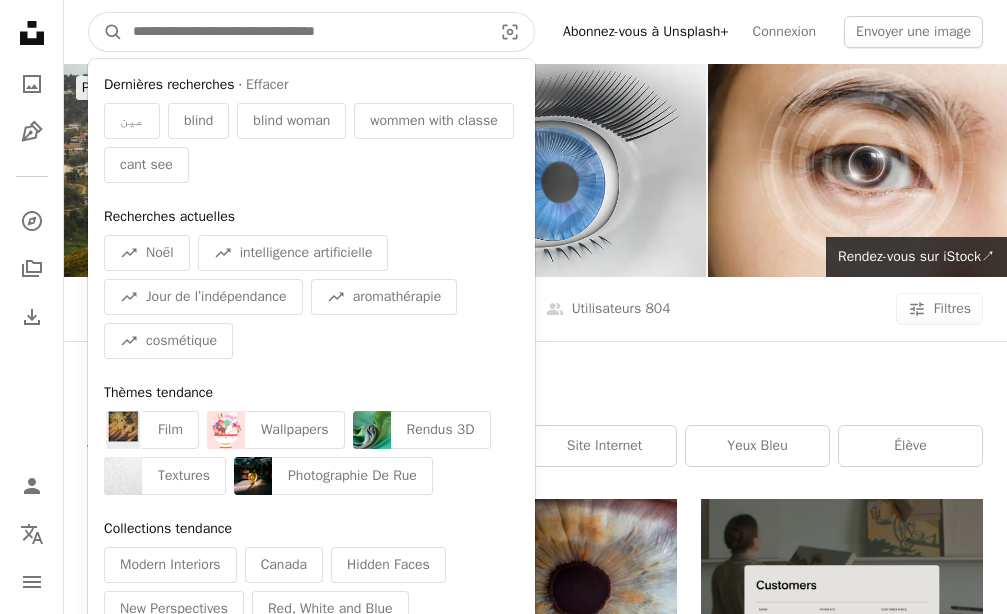 paste on "**********" 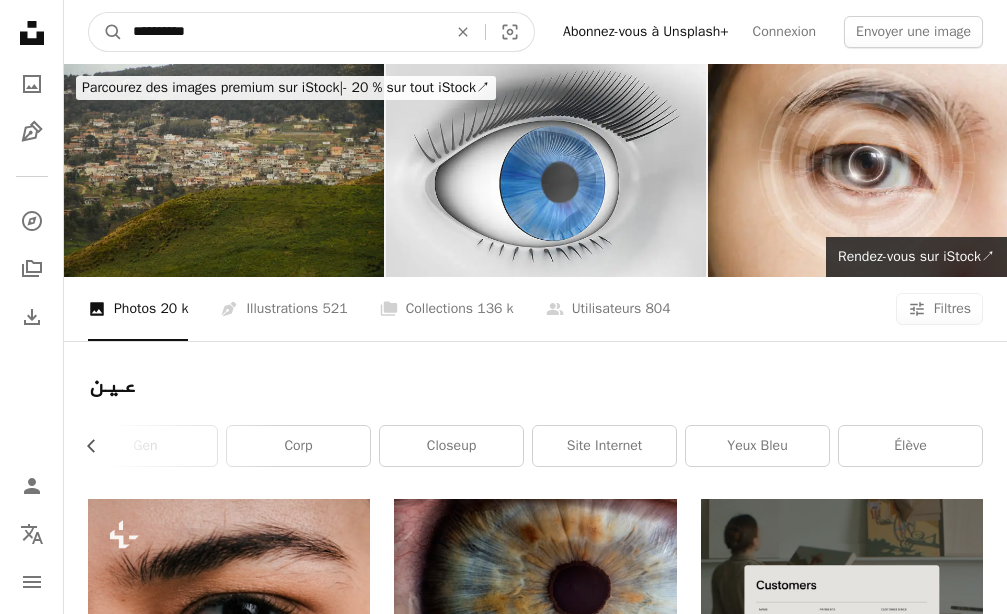 type on "**********" 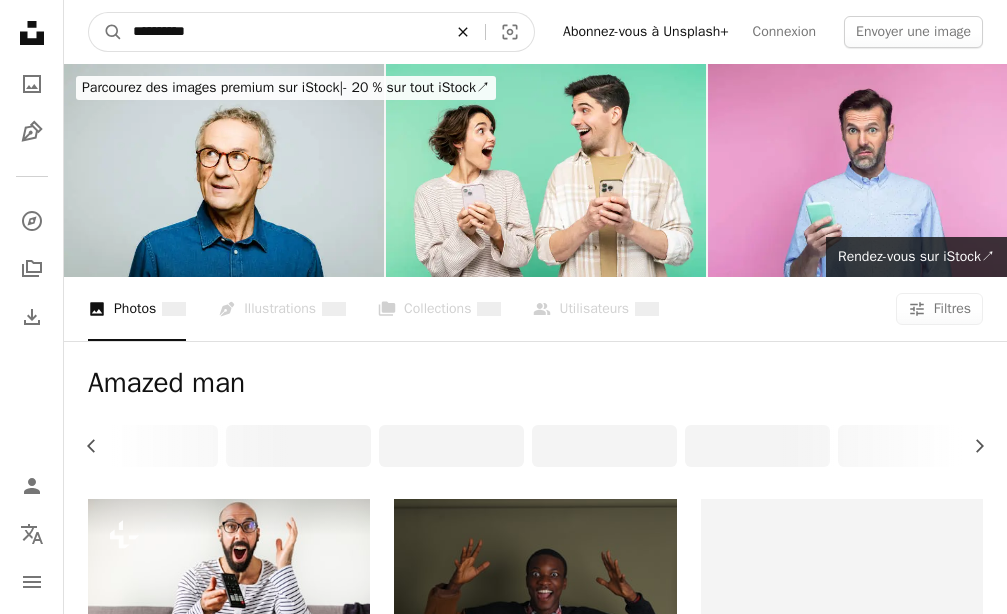 click on "**********" at bounding box center [282, 32] 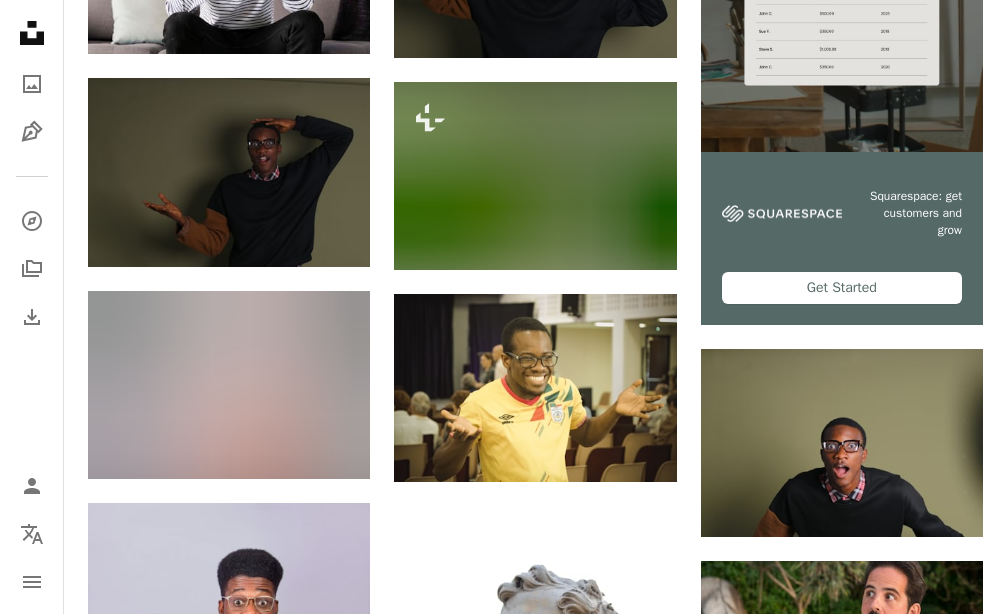 scroll, scrollTop: 0, scrollLeft: 0, axis: both 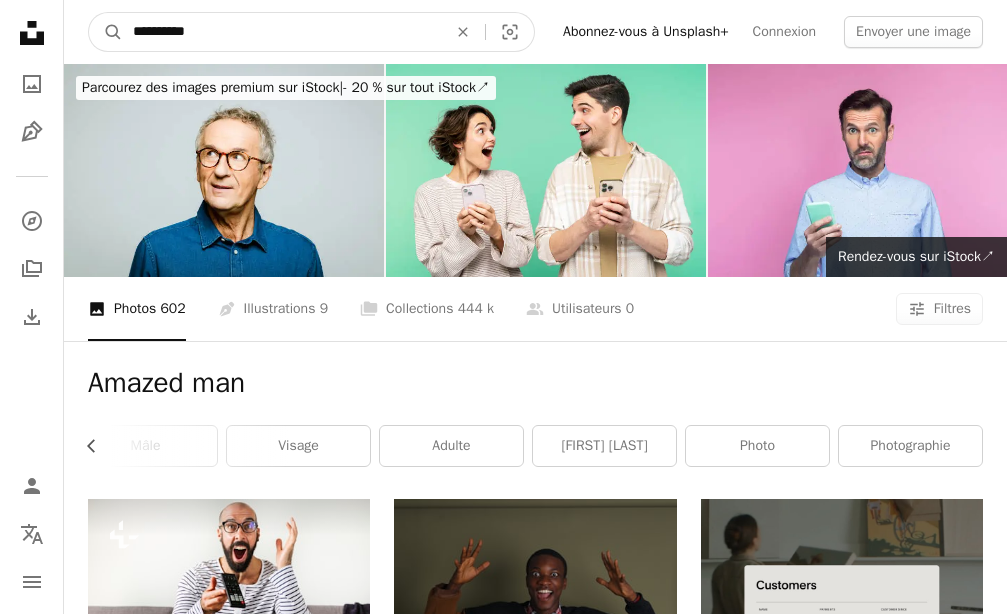 drag, startPoint x: 209, startPoint y: 36, endPoint x: 191, endPoint y: 42, distance: 18.973665 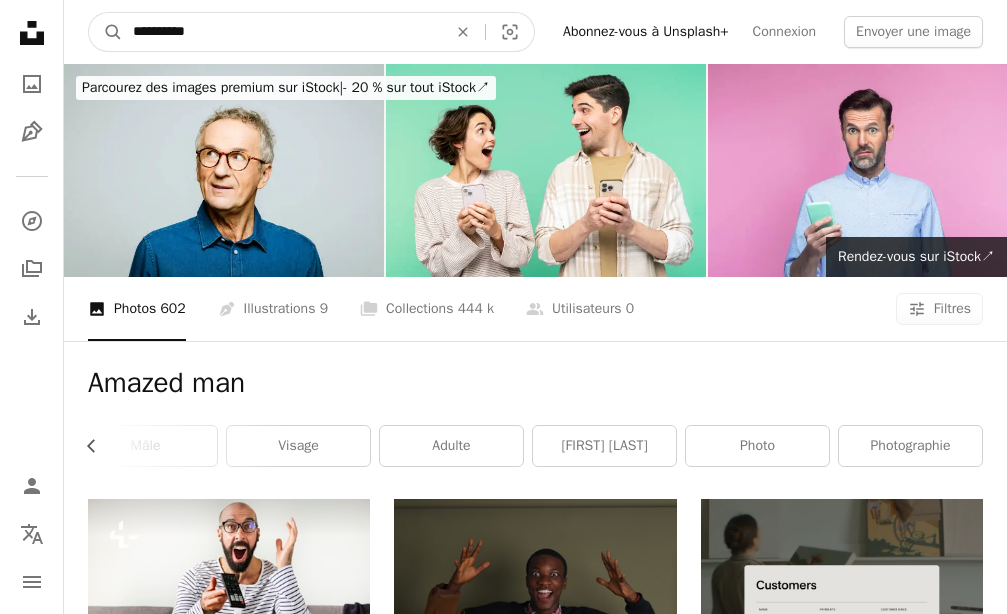 type on "**********" 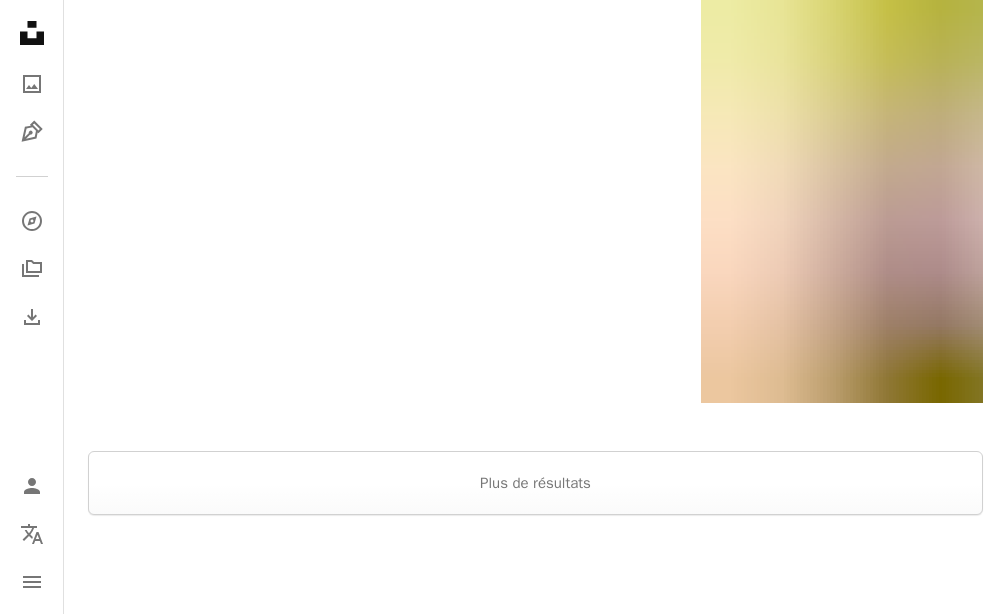 scroll, scrollTop: 2646, scrollLeft: 0, axis: vertical 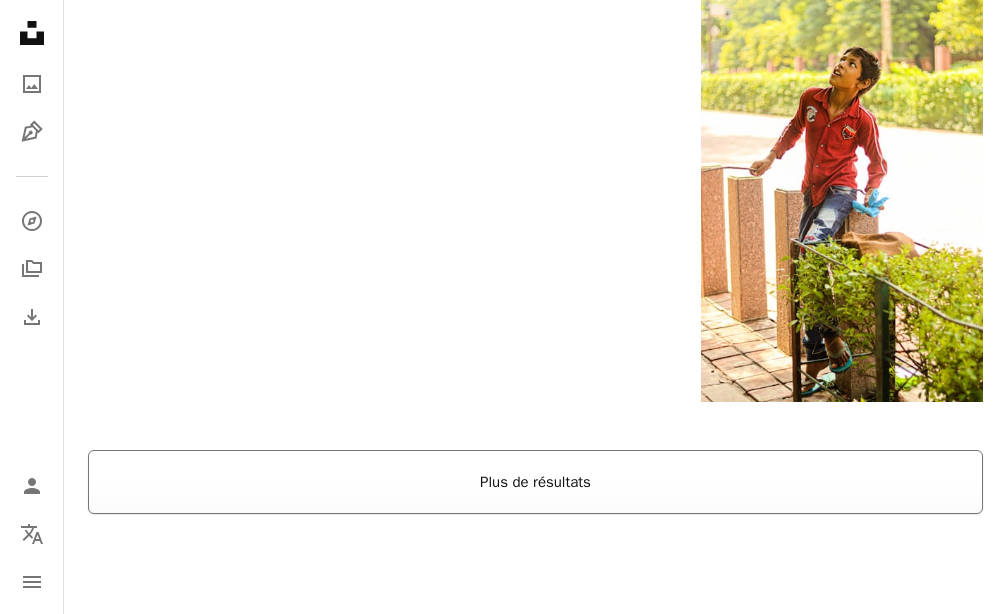 click on "Plus de résultats" at bounding box center (535, 482) 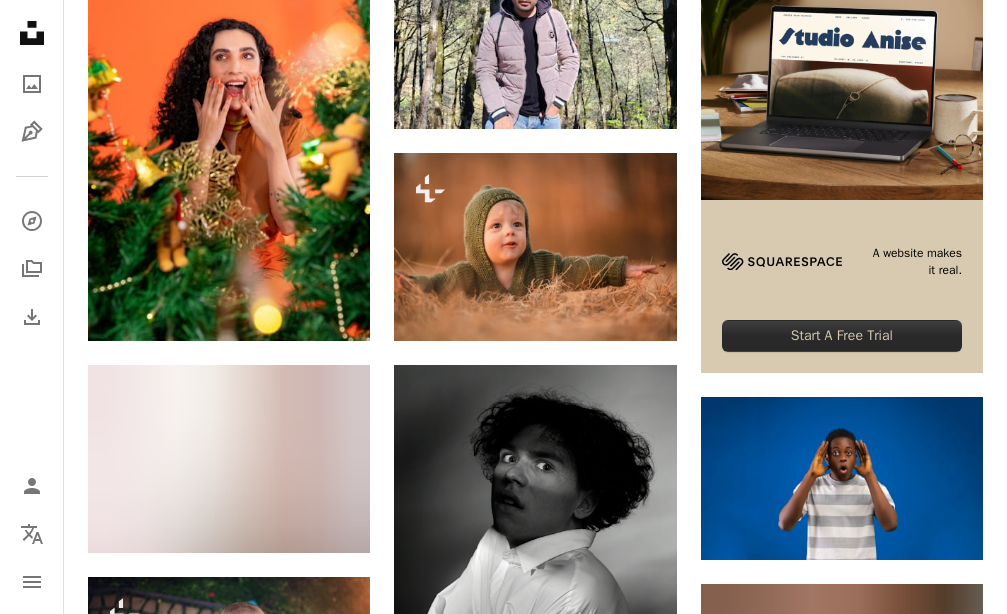 scroll, scrollTop: 0, scrollLeft: 0, axis: both 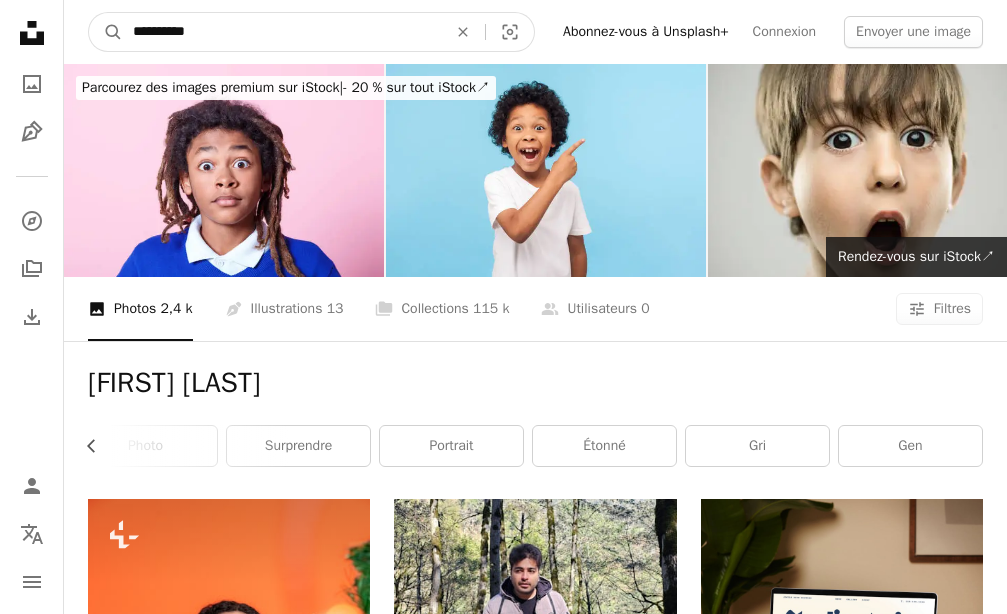 drag, startPoint x: 224, startPoint y: 31, endPoint x: 186, endPoint y: 44, distance: 40.16217 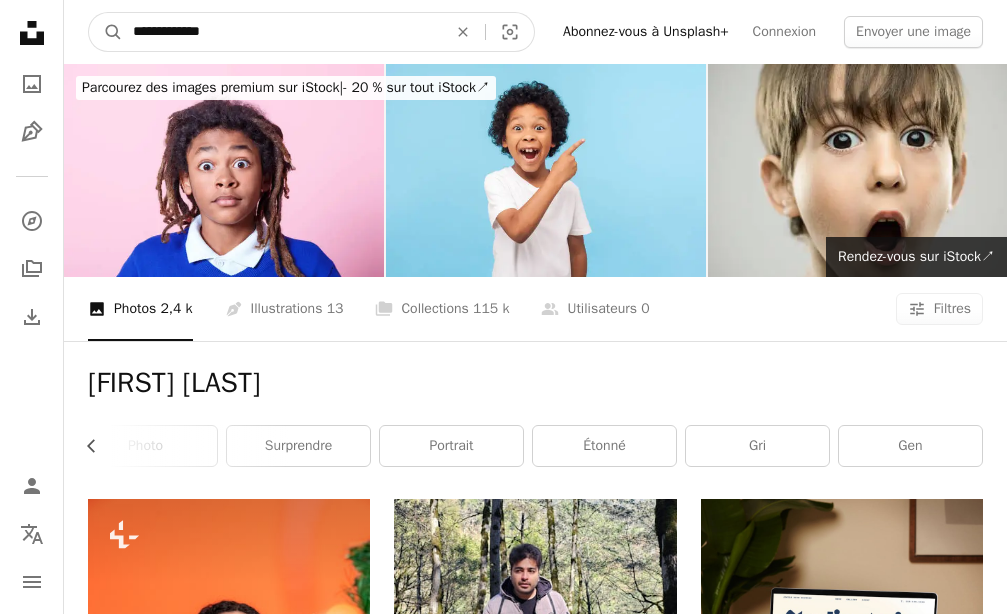 type on "**********" 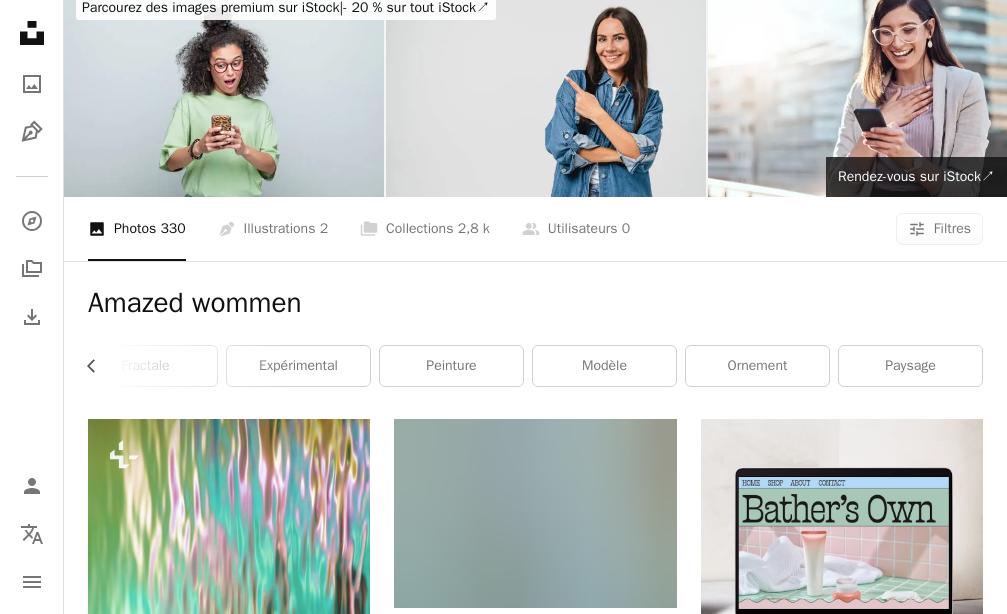 scroll, scrollTop: 0, scrollLeft: 0, axis: both 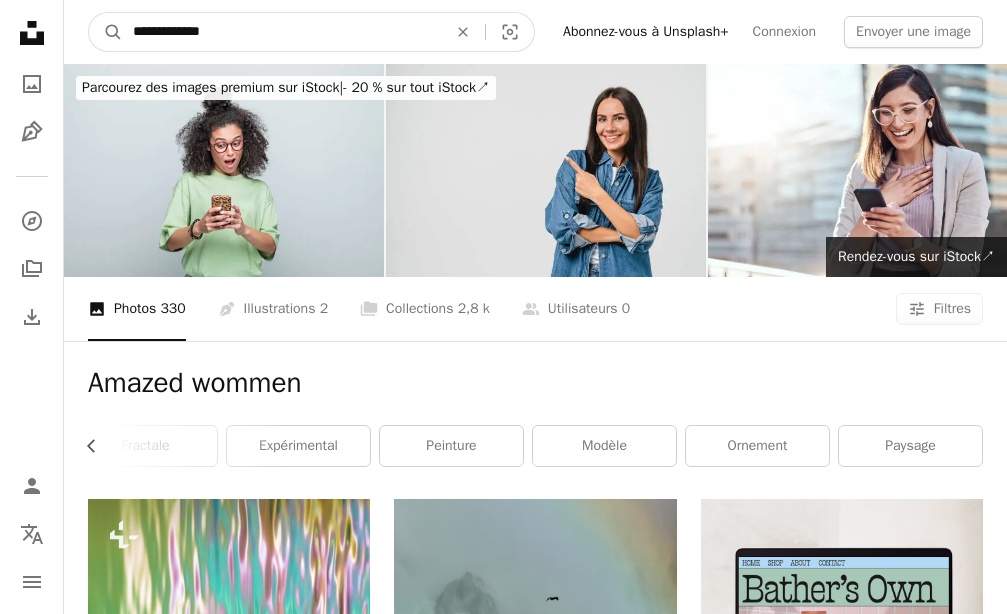 click on "**********" at bounding box center [282, 32] 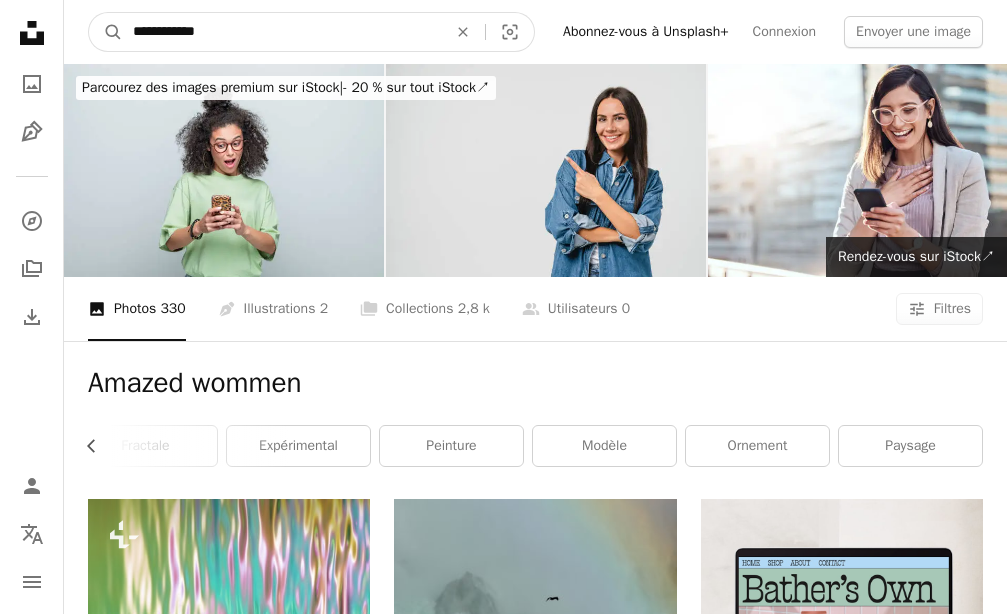 click on "A magnifying glass" at bounding box center (106, 32) 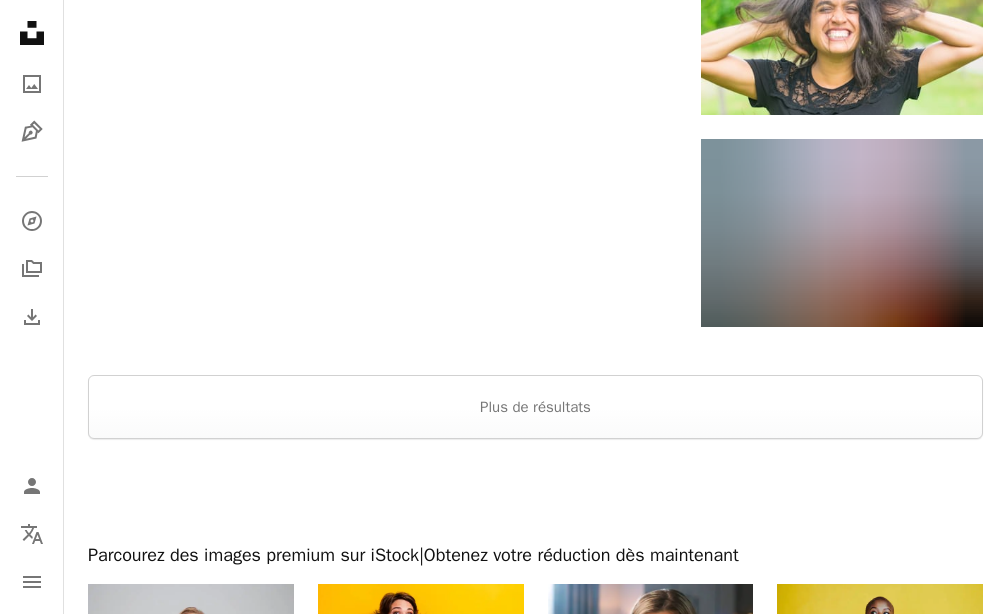 scroll, scrollTop: 3150, scrollLeft: 0, axis: vertical 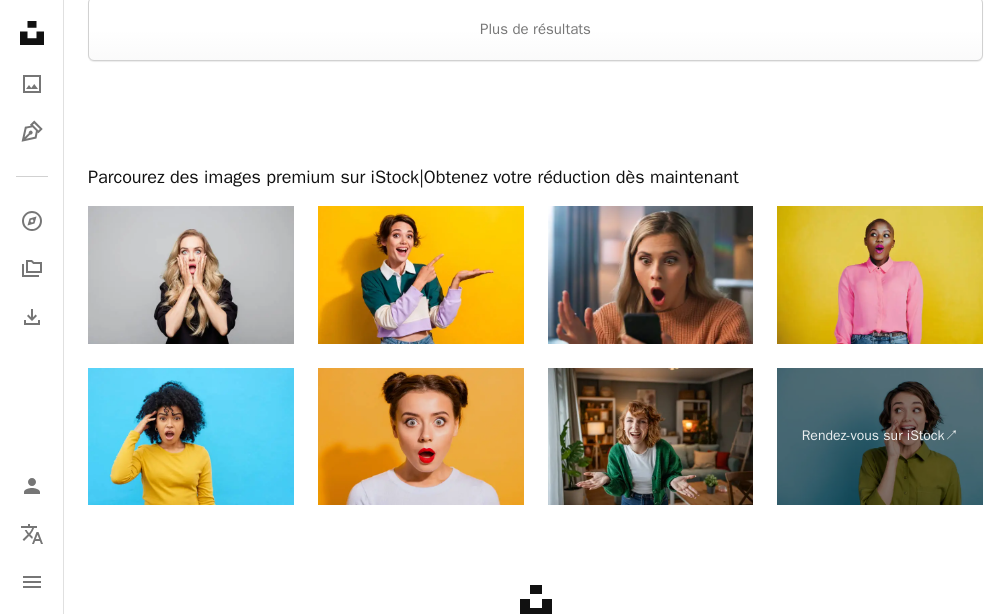 click at bounding box center (421, 436) 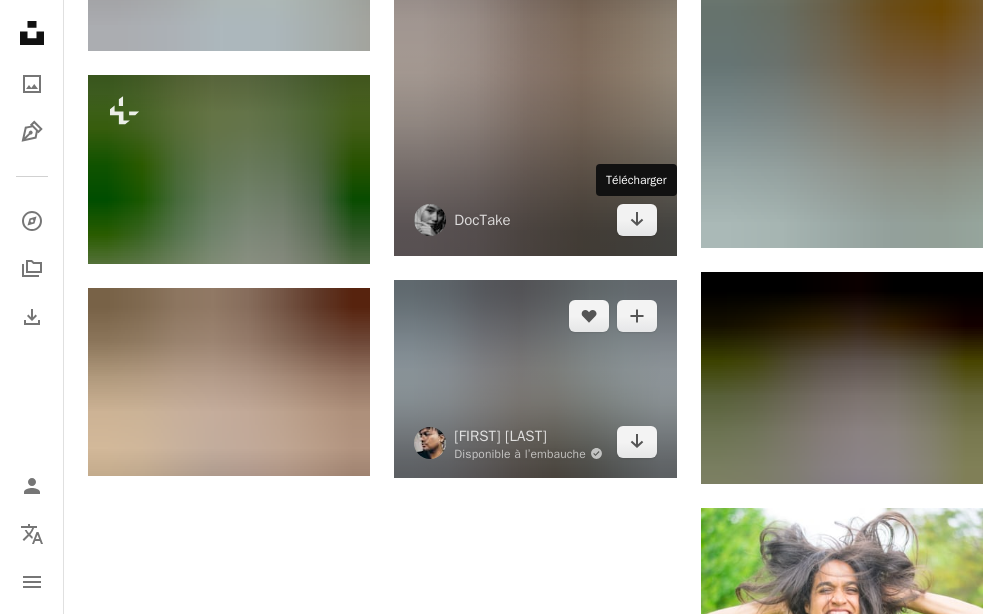 scroll, scrollTop: 2268, scrollLeft: 0, axis: vertical 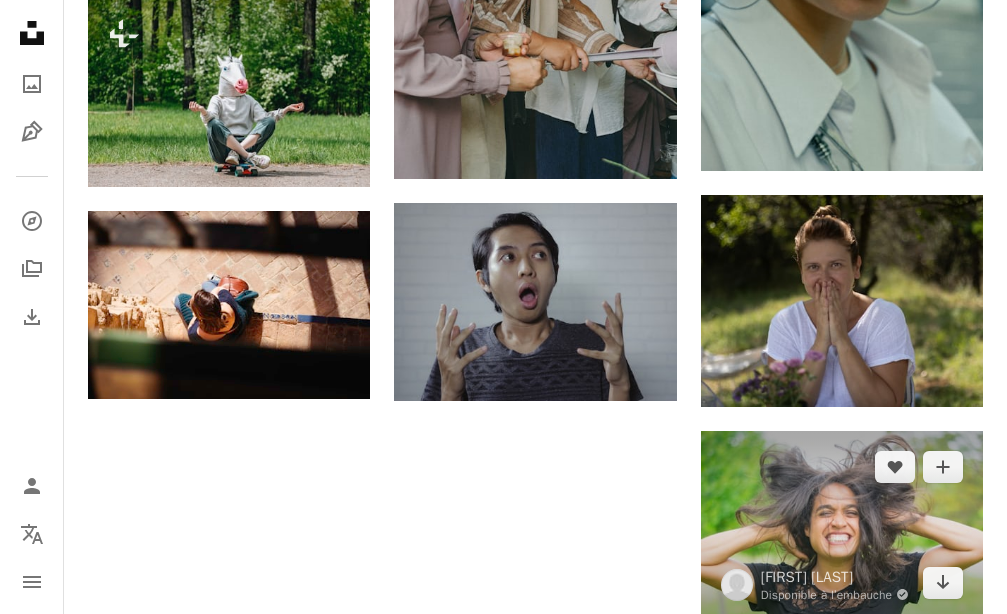 click at bounding box center (842, 525) 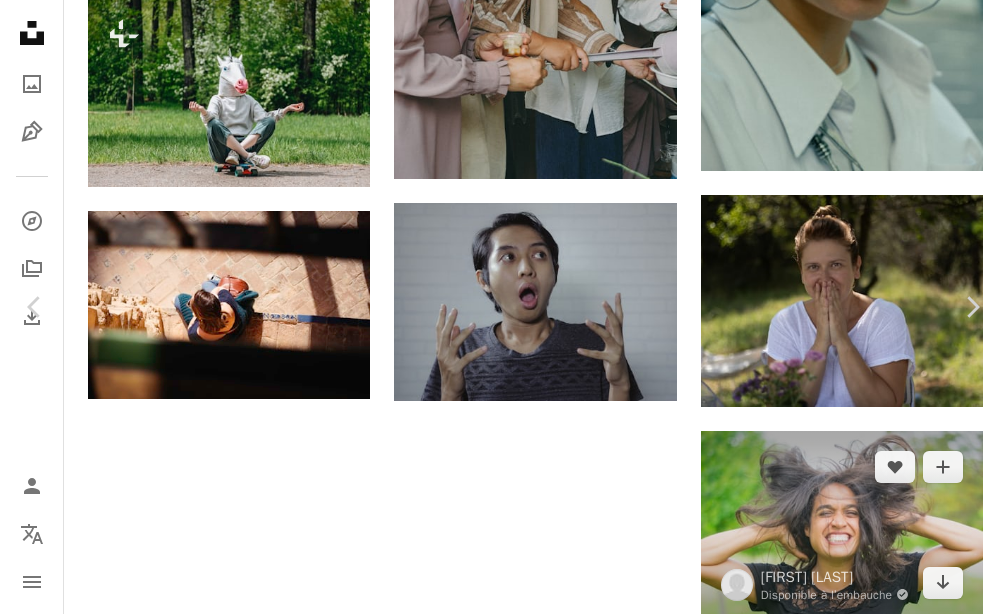 scroll, scrollTop: 240, scrollLeft: 0, axis: vertical 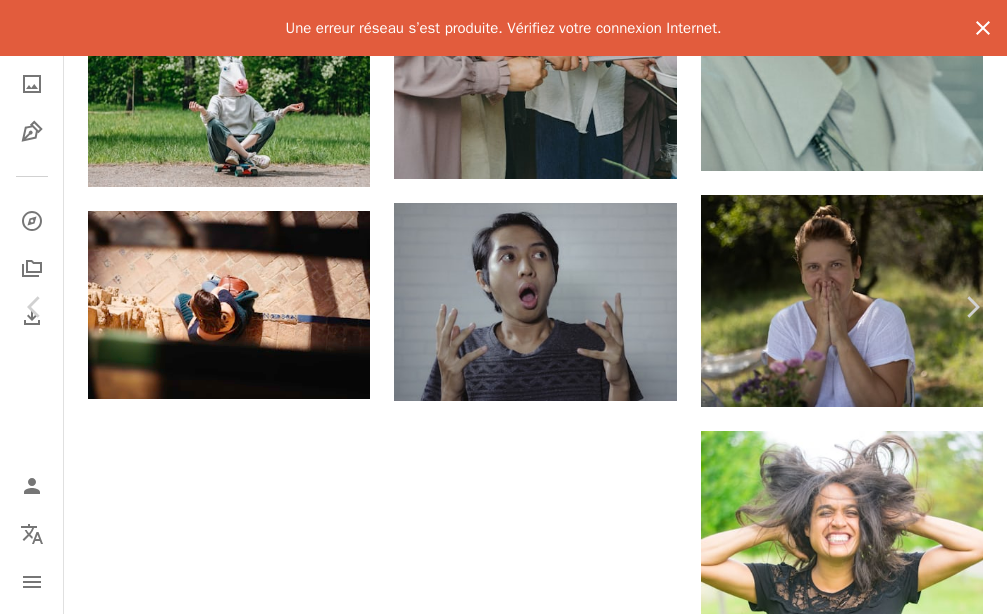 click on "An X shape" 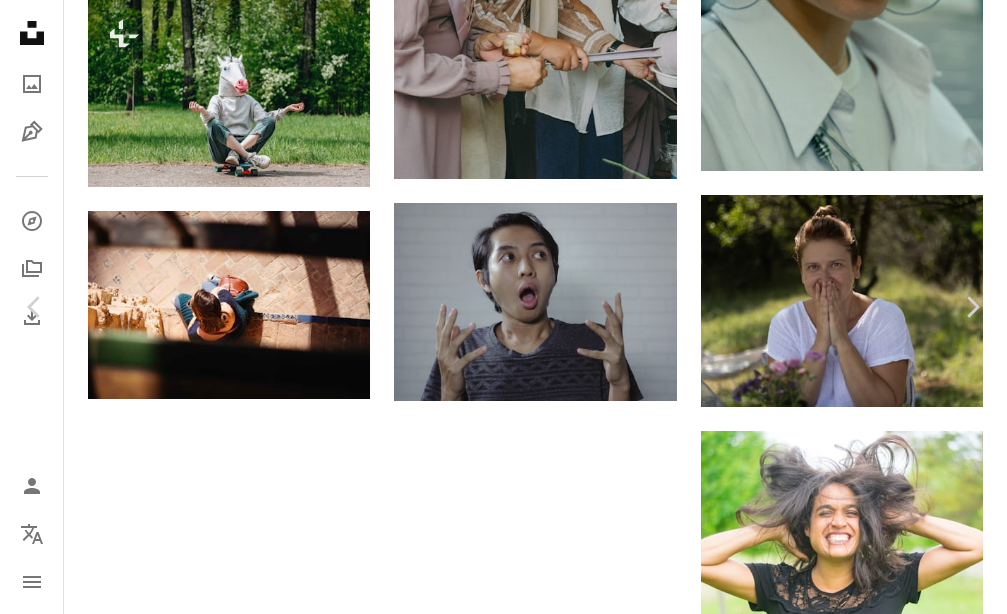scroll, scrollTop: 0, scrollLeft: 0, axis: both 